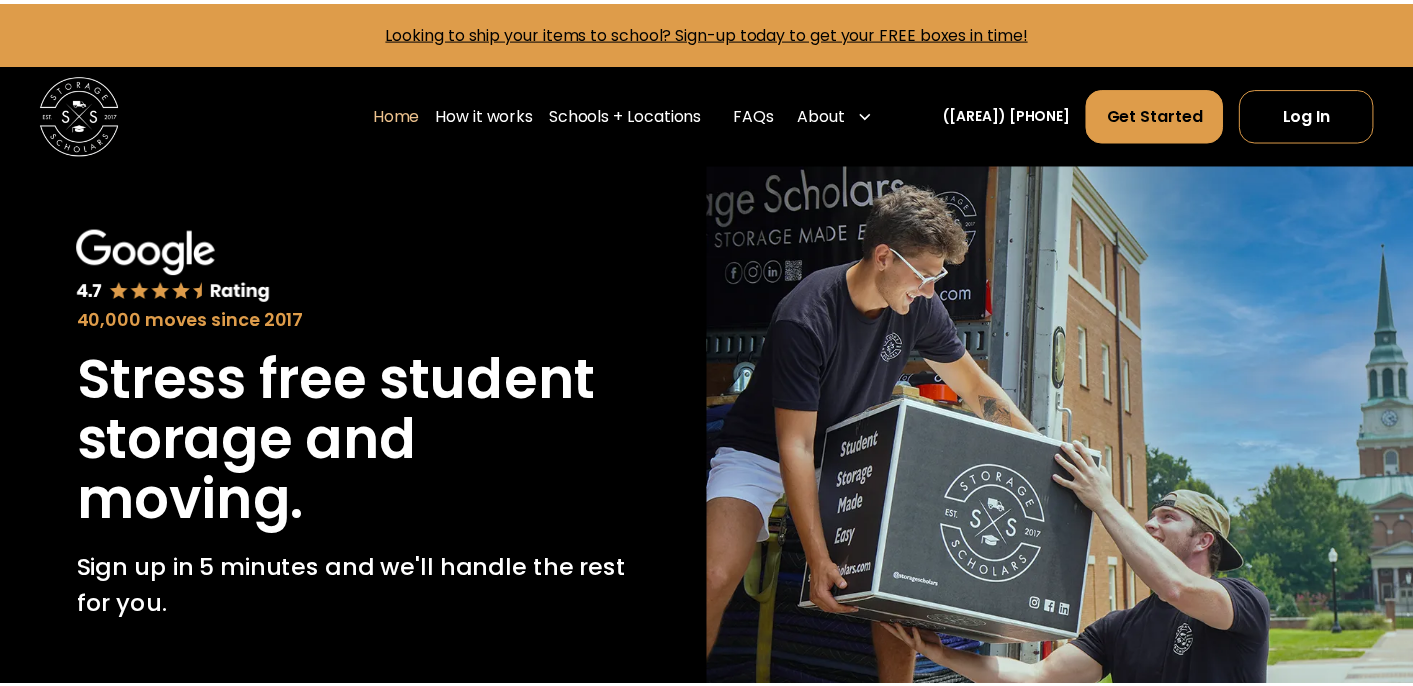 scroll, scrollTop: 0, scrollLeft: 0, axis: both 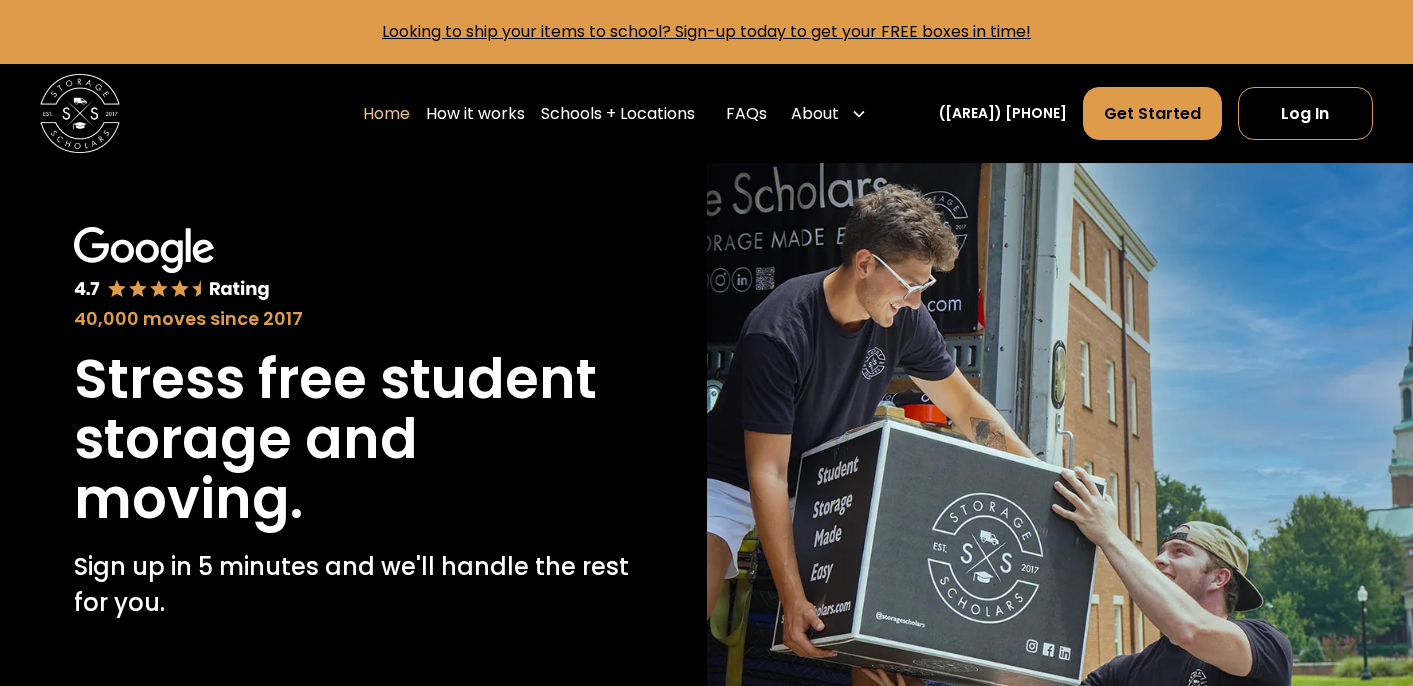 click at bounding box center (1060, 545) 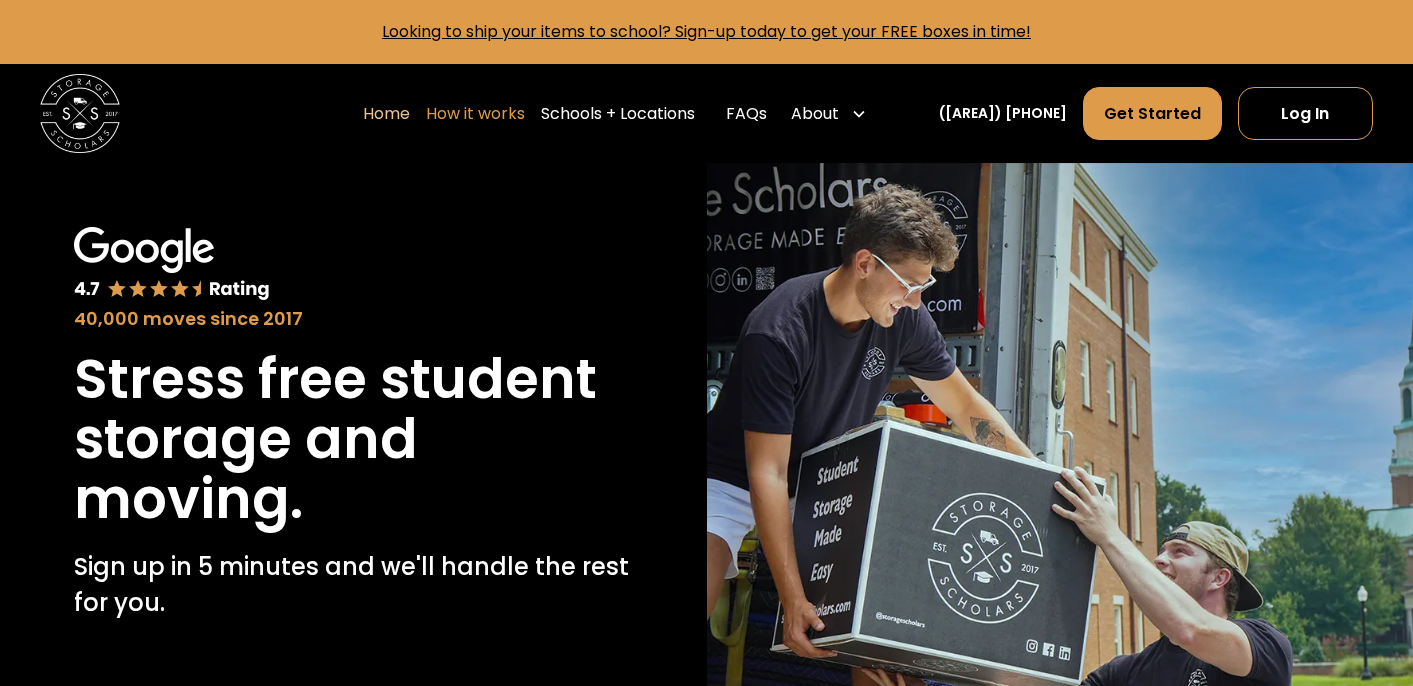 click on "How it works" at bounding box center (475, 114) 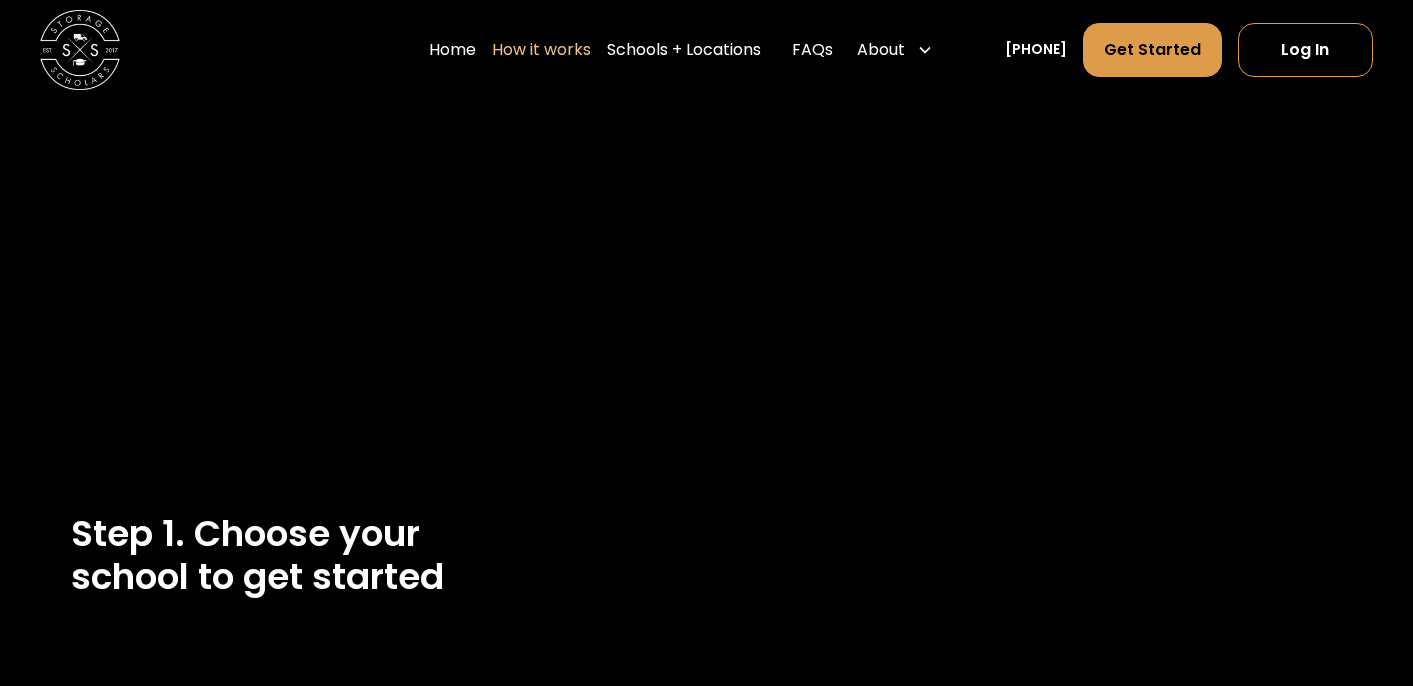 scroll, scrollTop: 0, scrollLeft: 0, axis: both 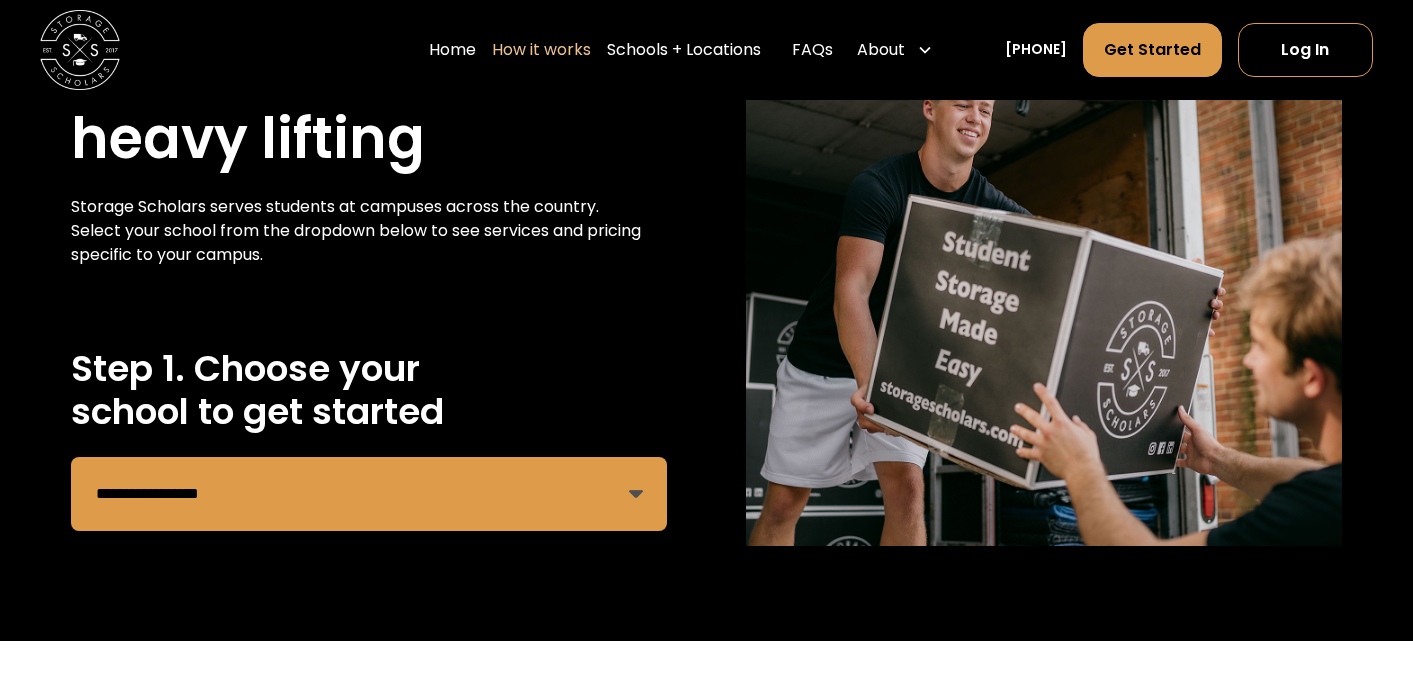 click on "**********" at bounding box center (369, 494) 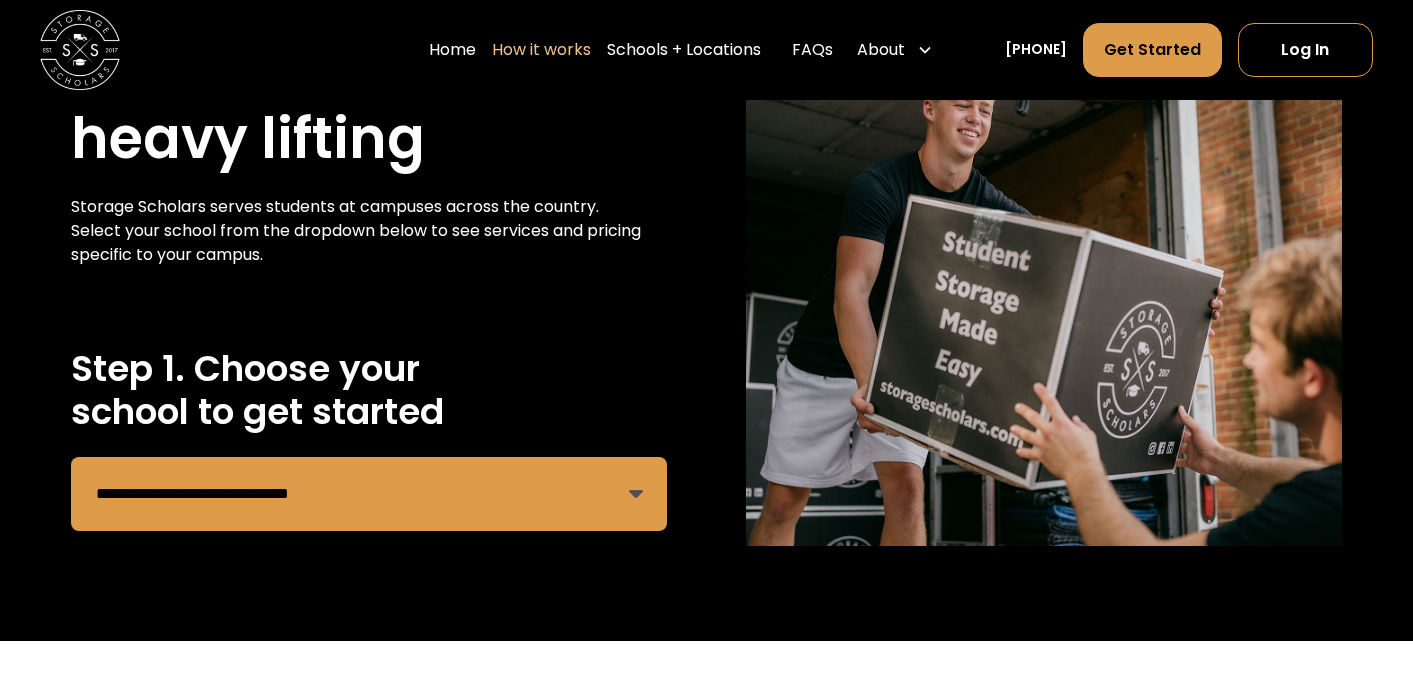 click on "**********" at bounding box center [369, 494] 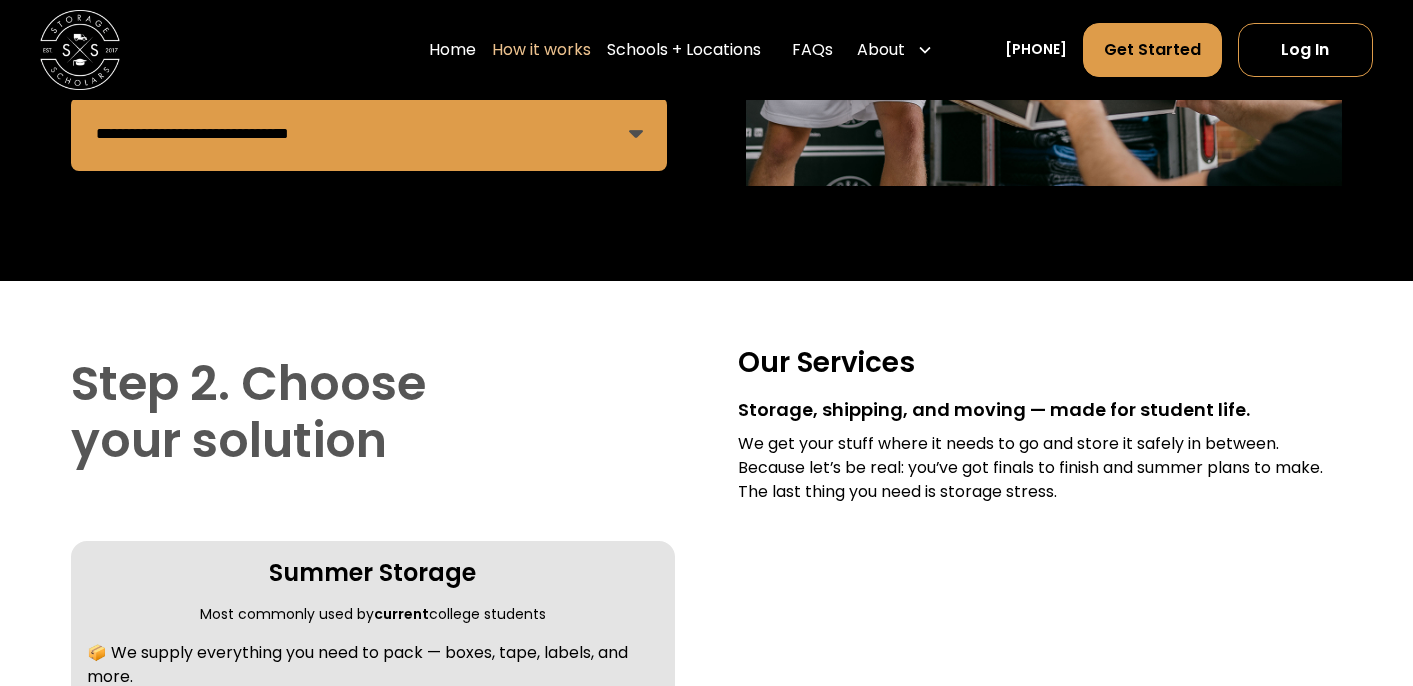 scroll, scrollTop: 526, scrollLeft: 0, axis: vertical 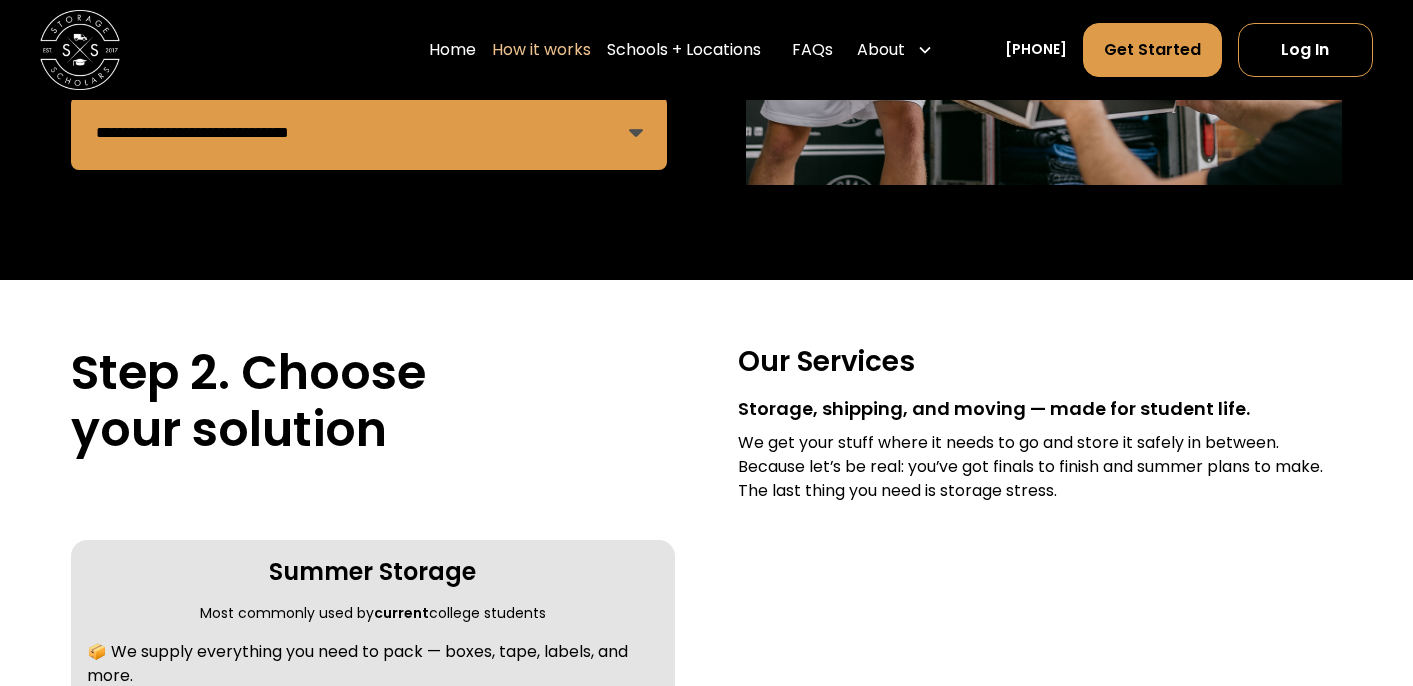 click on "We get your stuff where it needs to go and store it safely in between. Because let’s be real: you’ve got finals to finish and summer plans to make. The last thing you need is storage stress." at bounding box center [1040, 467] 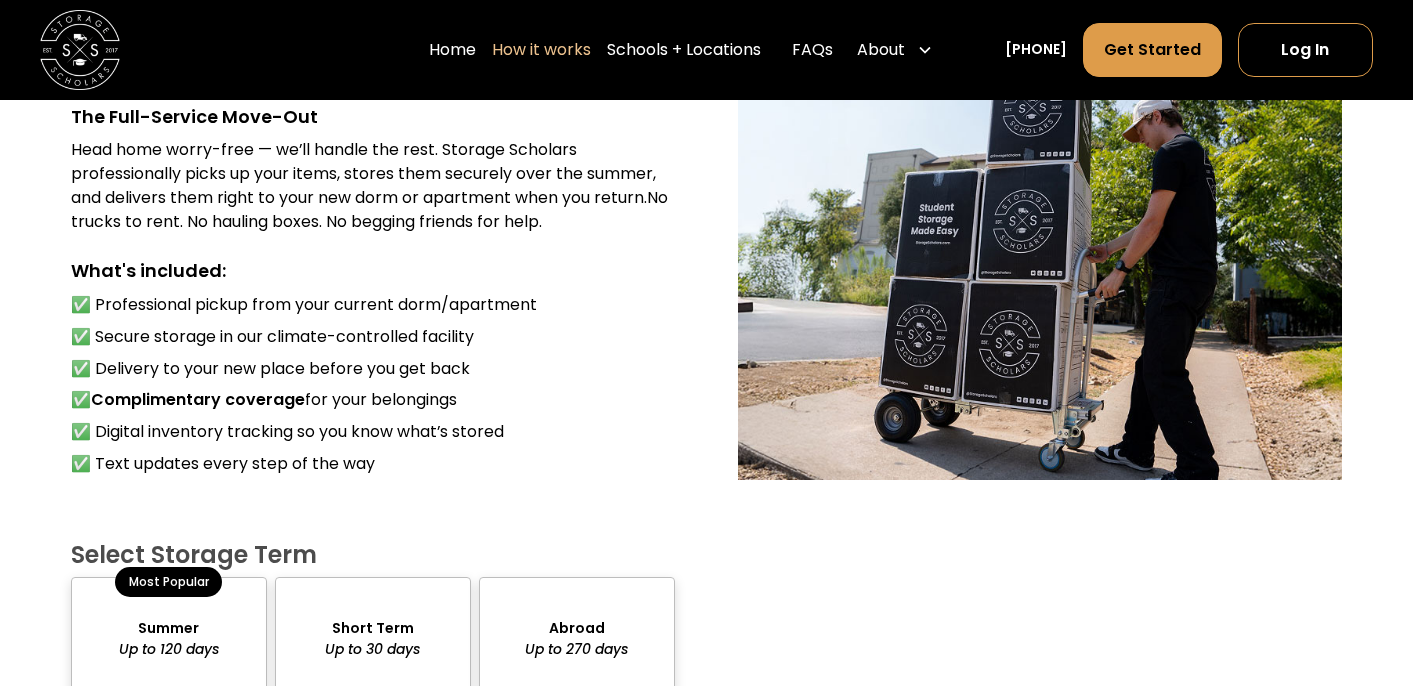 scroll, scrollTop: 1494, scrollLeft: 0, axis: vertical 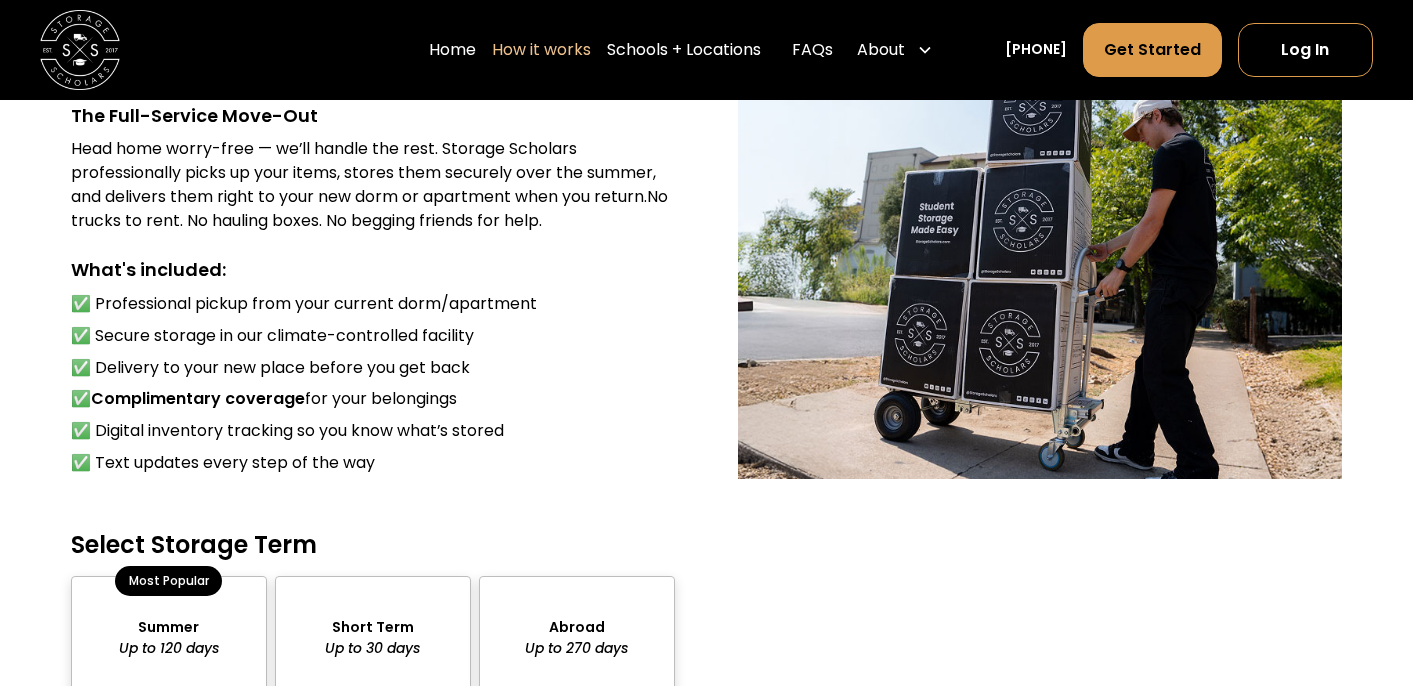 drag, startPoint x: 526, startPoint y: 358, endPoint x: 560, endPoint y: 392, distance: 48.08326 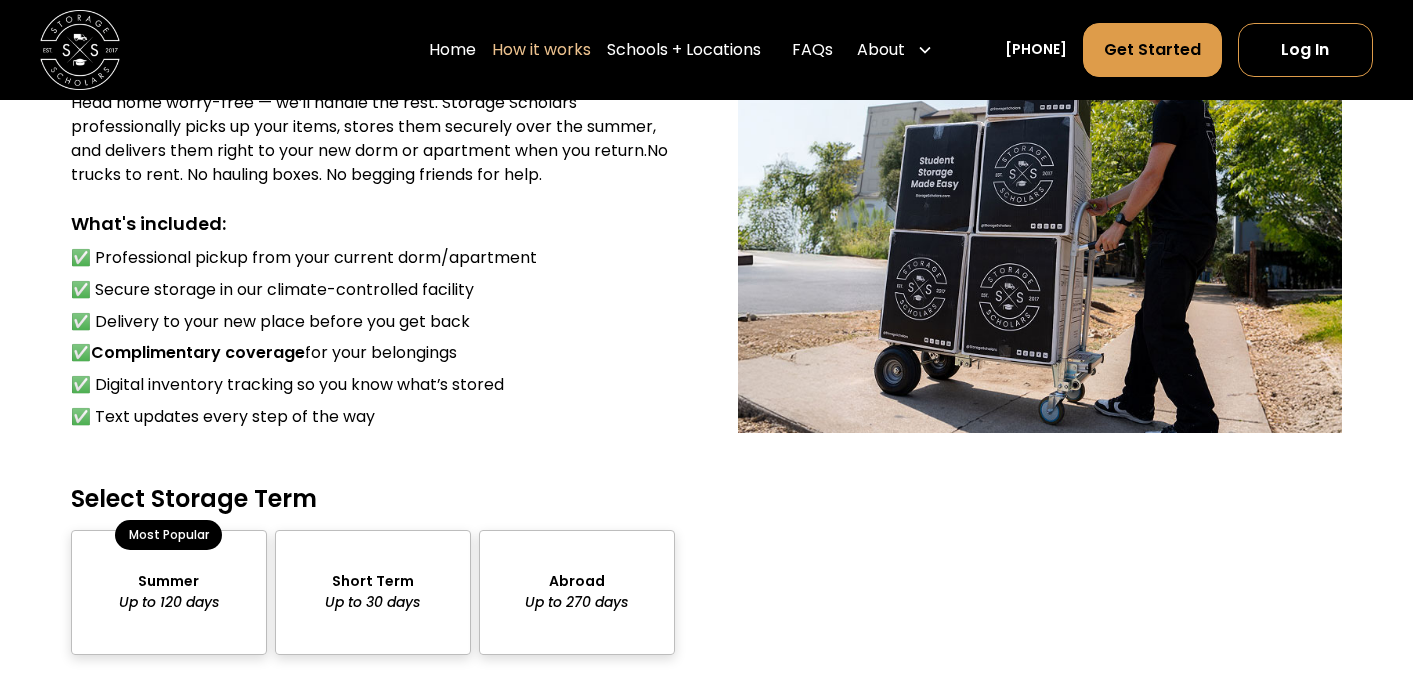 scroll, scrollTop: 1539, scrollLeft: 0, axis: vertical 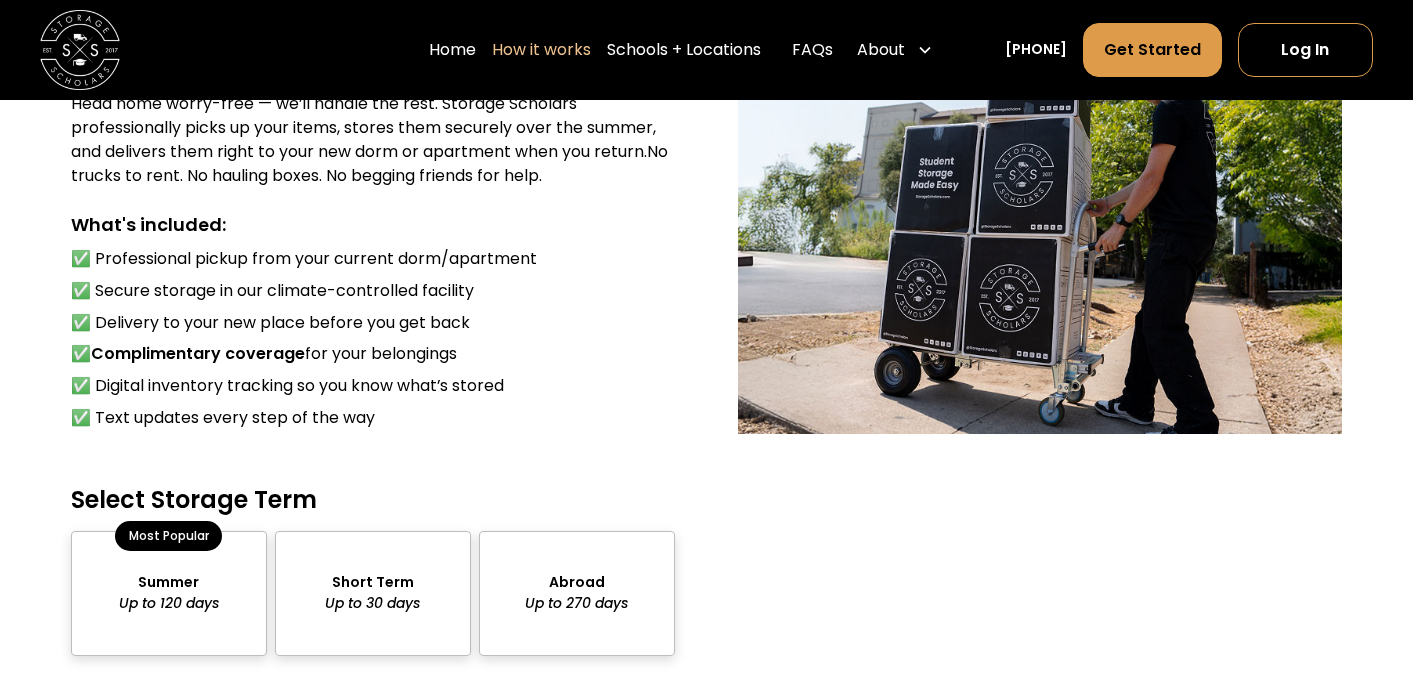 click on "✅ Digital inventory tracking so you know what’s stored" at bounding box center (373, 386) 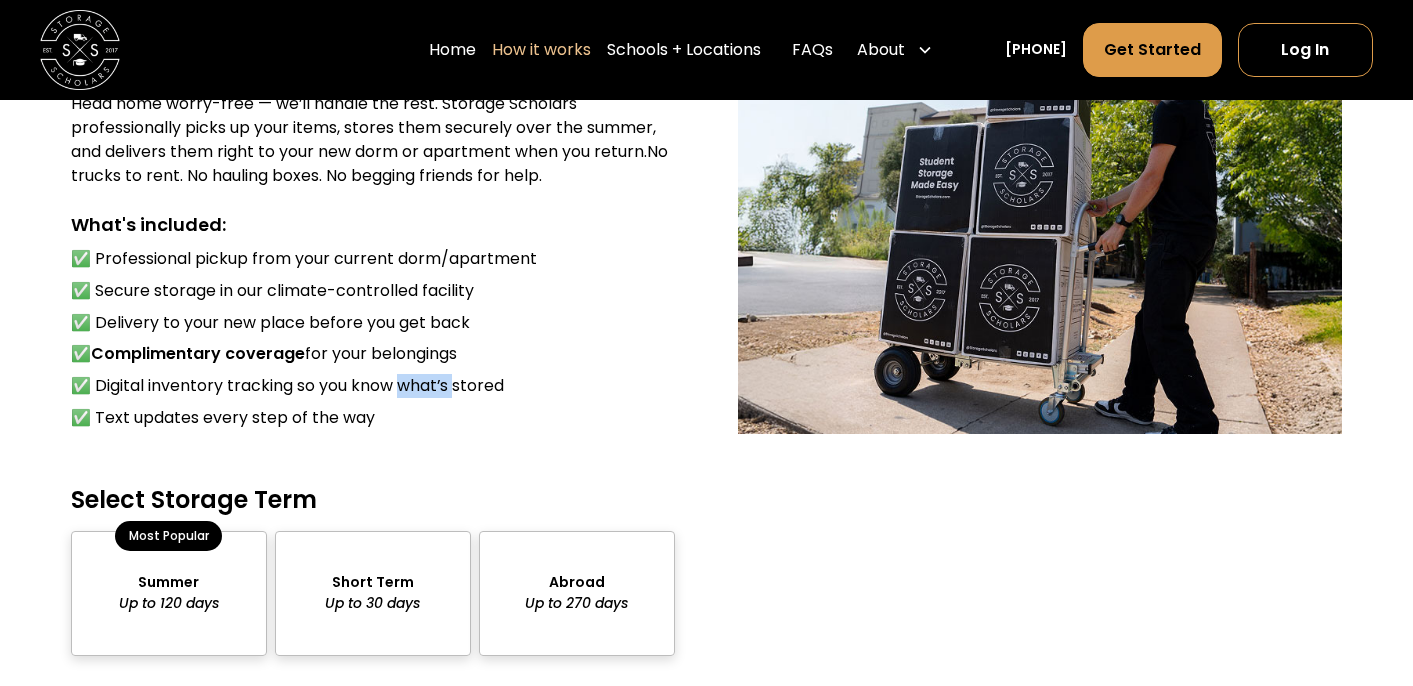 click on "✅ Digital inventory tracking so you know what’s stored" at bounding box center [373, 386] 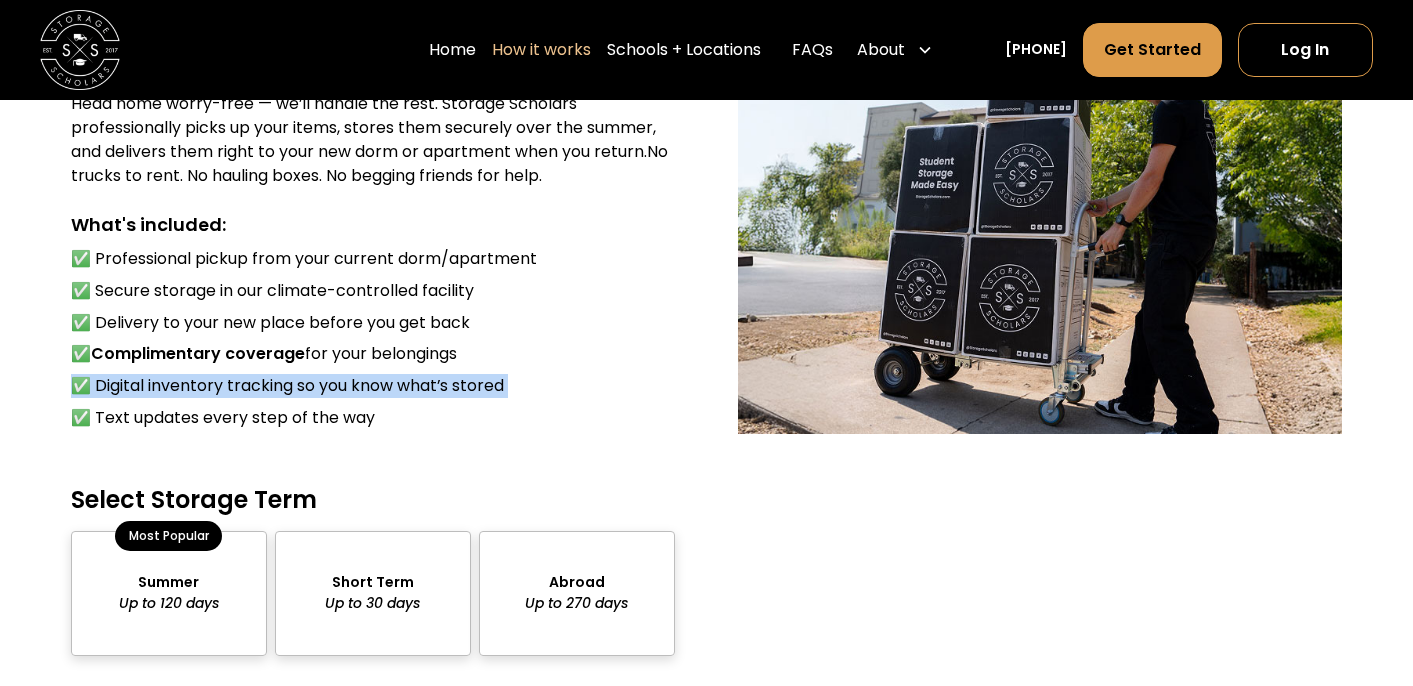 click on "✅ Digital inventory tracking so you know what’s stored" at bounding box center (373, 386) 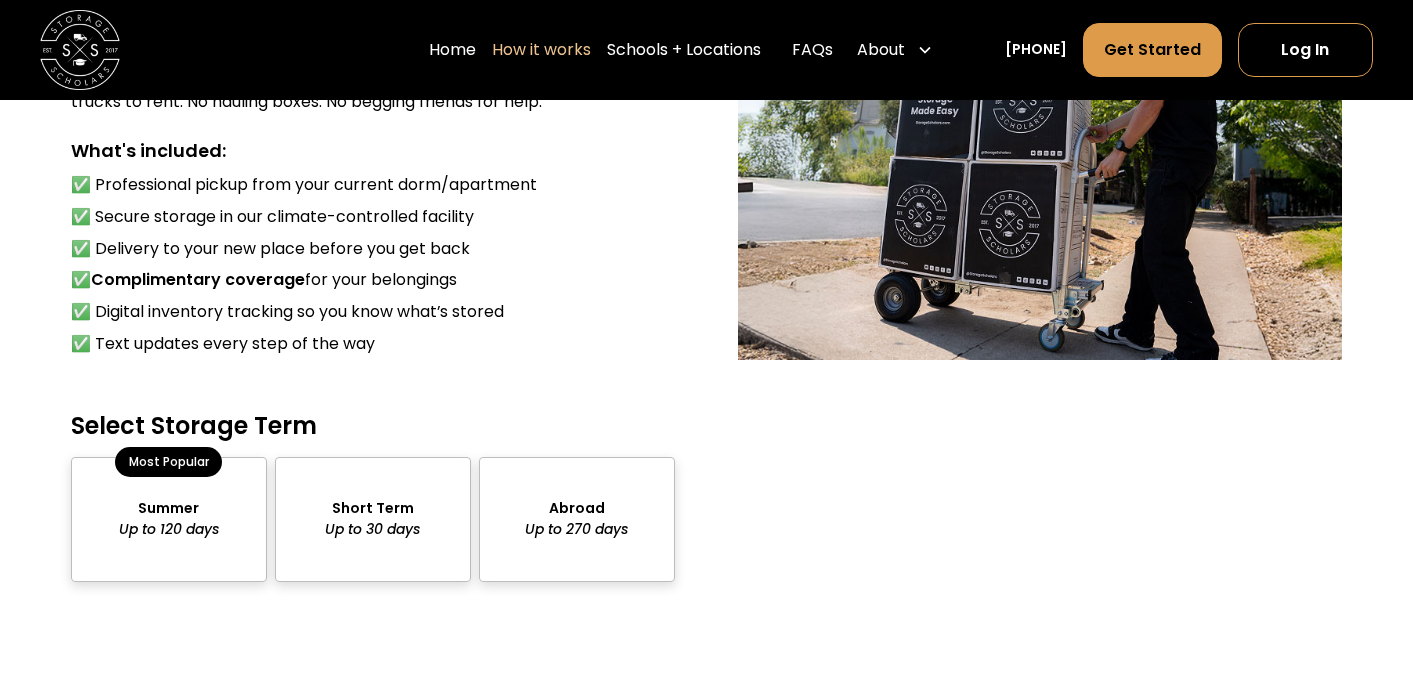 scroll, scrollTop: 1612, scrollLeft: 0, axis: vertical 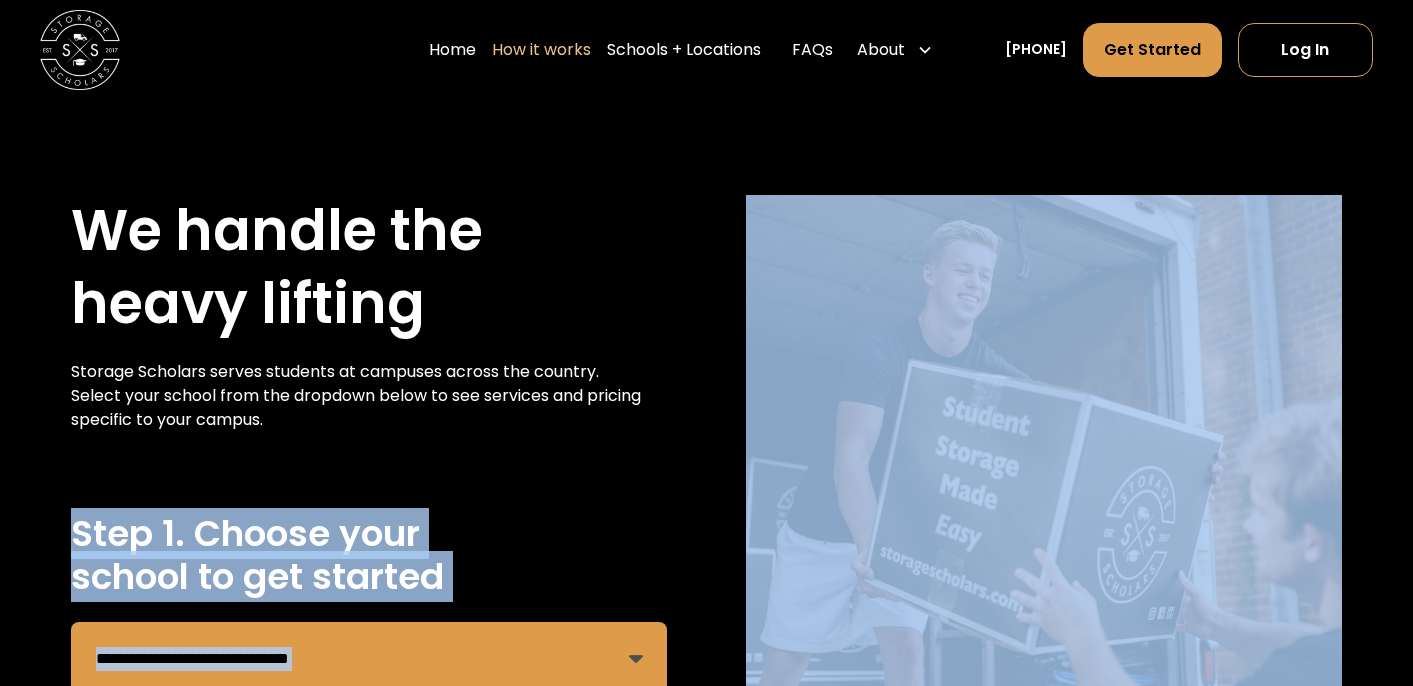 drag, startPoint x: 592, startPoint y: 217, endPoint x: 703, endPoint y: 388, distance: 203.8676 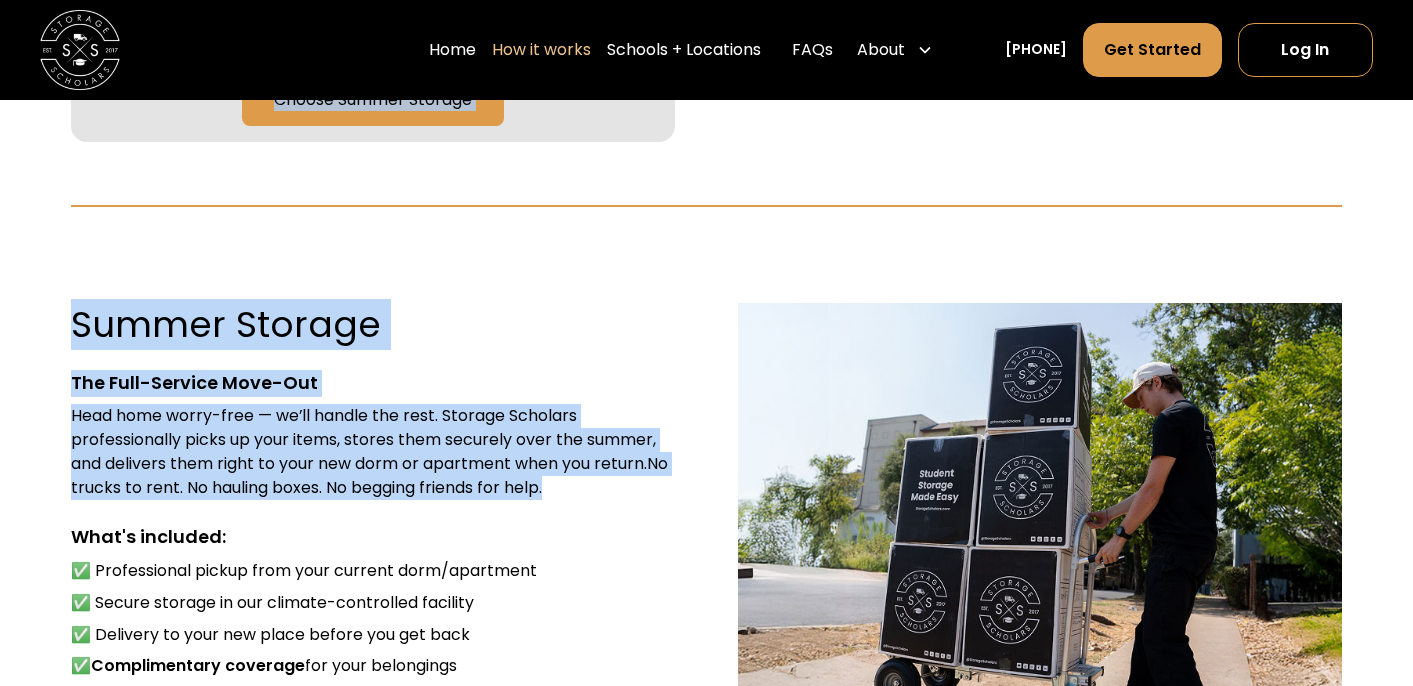 click on "Head home worry-free — we’ll handle the rest. Storage Scholars professionally picks up your items, stores them securely over the summer, and delivers them right to your new dorm or apartment when you return.No trucks to rent. No hauling boxes. No begging friends for help." at bounding box center [373, 452] 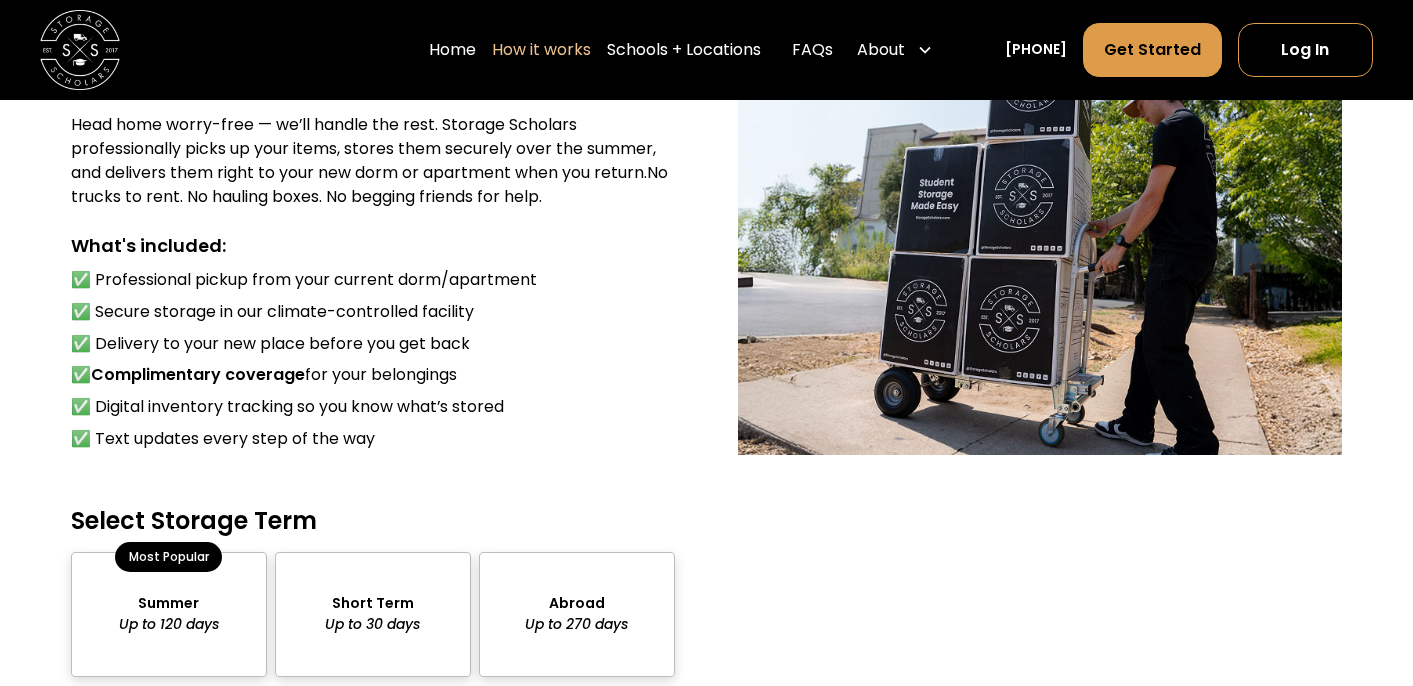 scroll, scrollTop: 1521, scrollLeft: 0, axis: vertical 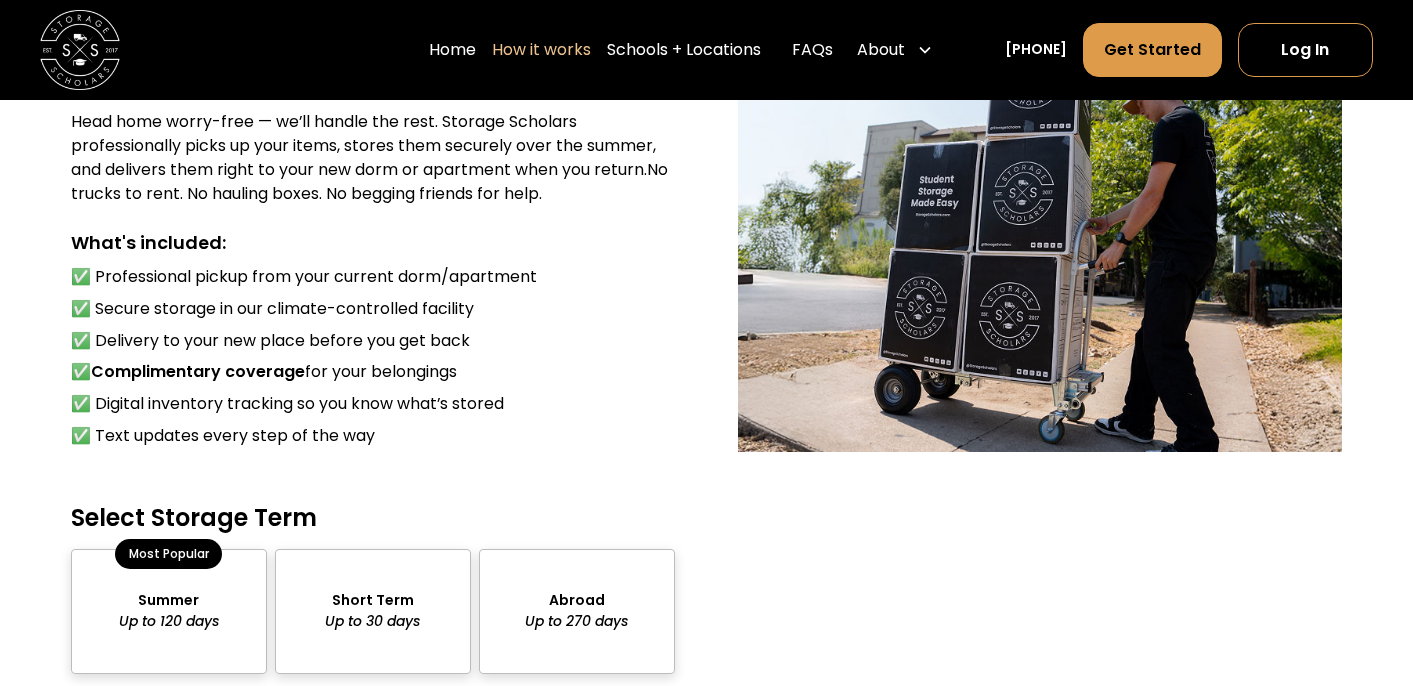 click on "✅ Text updates every step of the way" at bounding box center (373, 436) 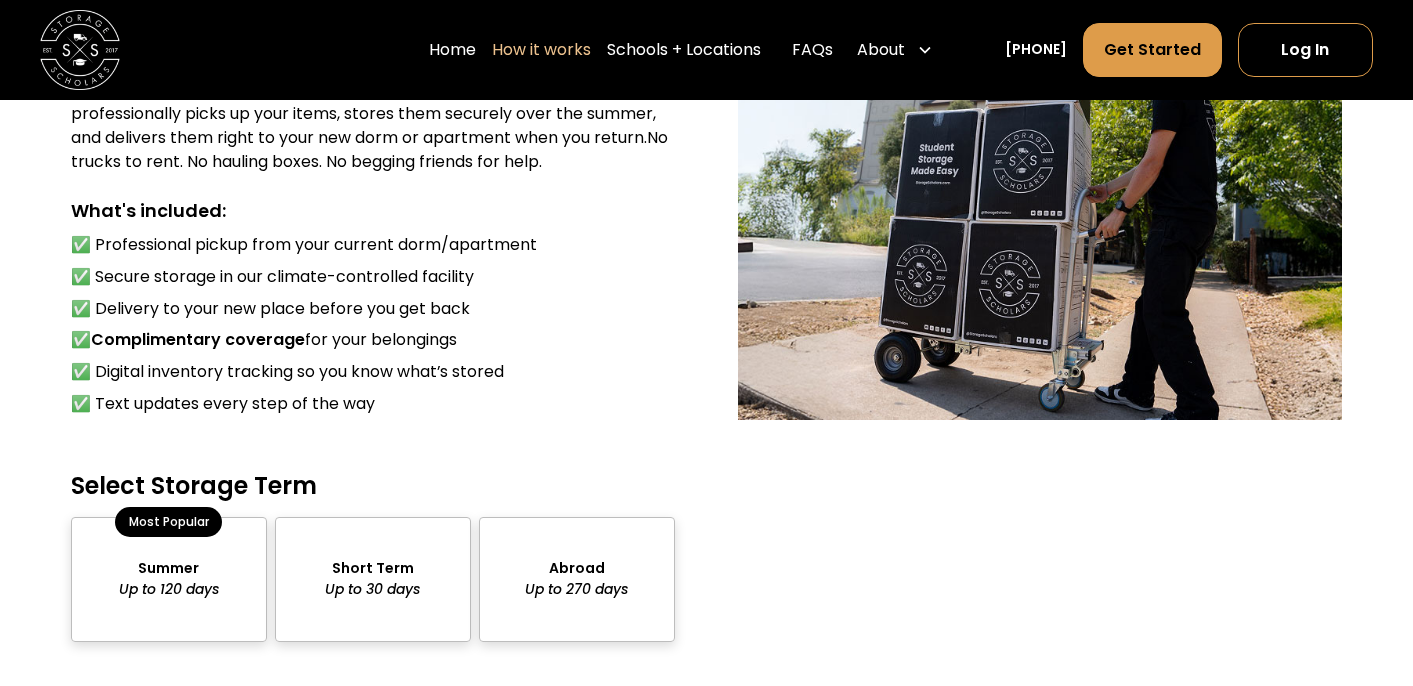 click on "Bronze Up to 5 Items Perfect for students with  smaller  rooms $93.75/mo" at bounding box center (836, 670) 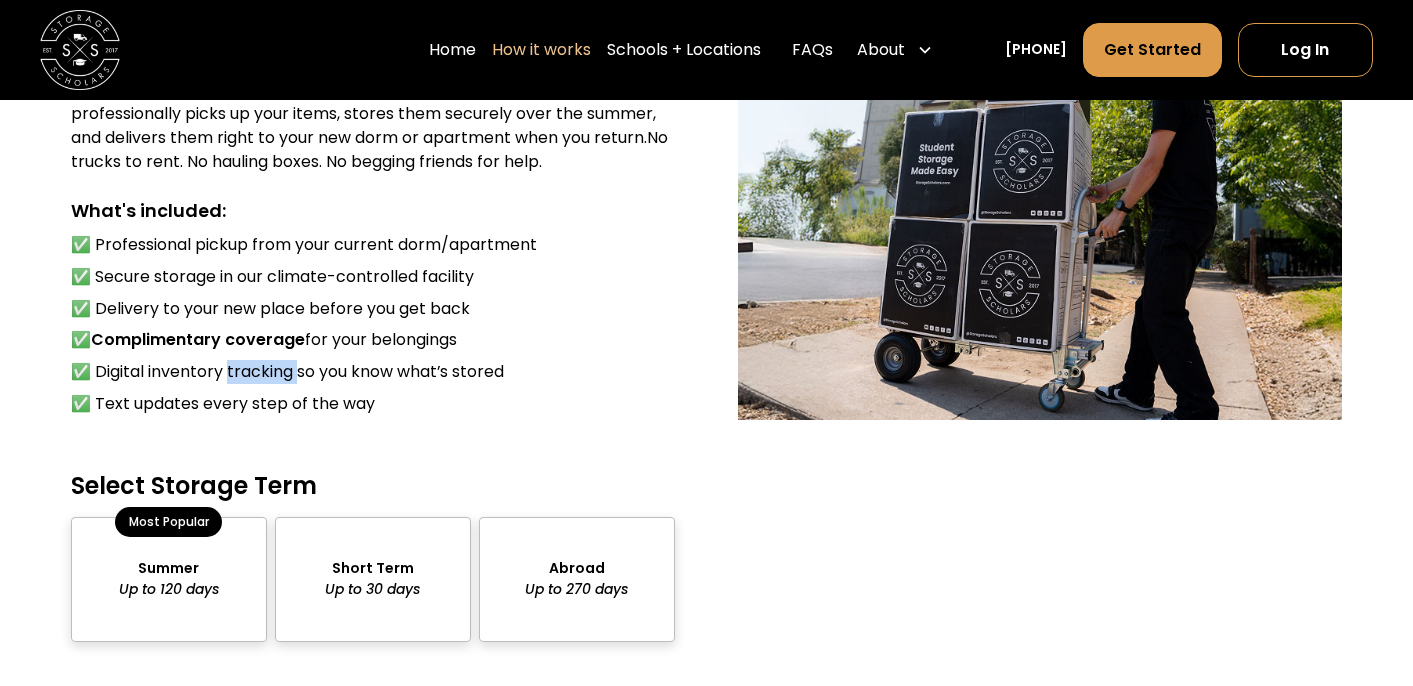 click on "✅ Digital inventory tracking so you know what’s stored" at bounding box center (373, 372) 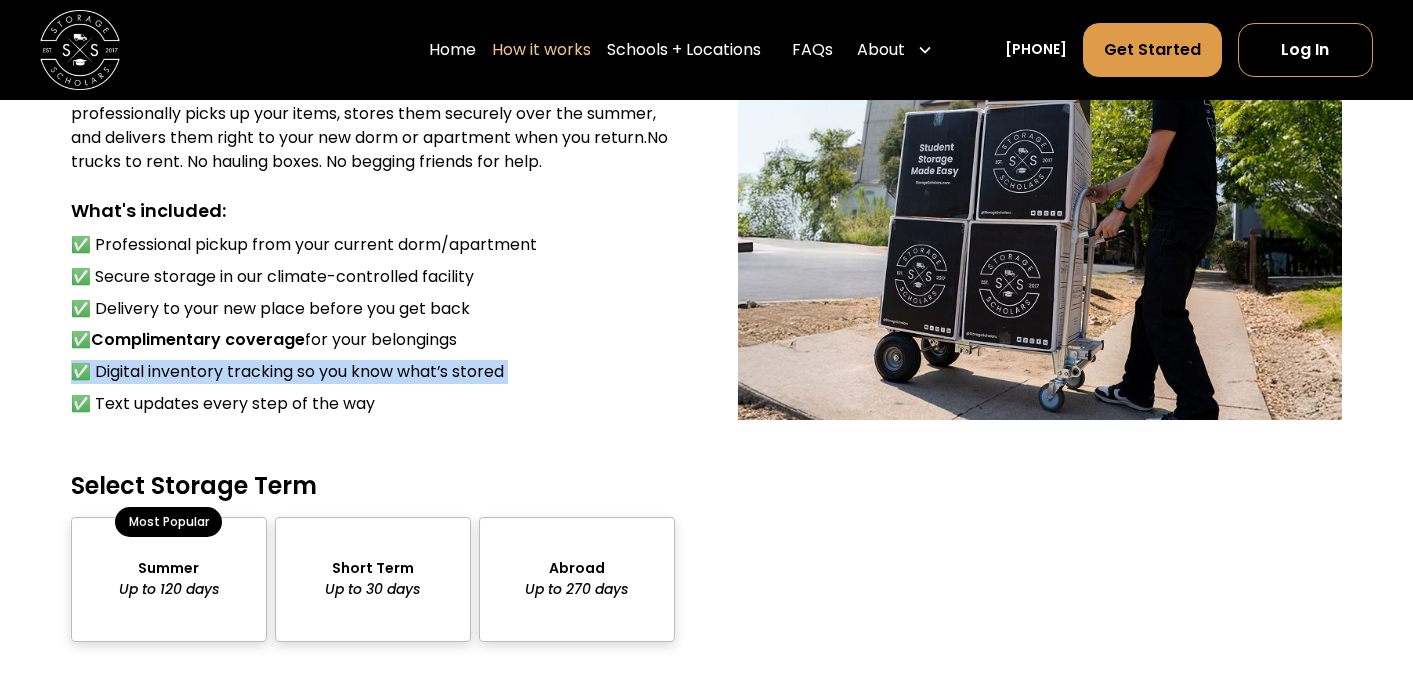 click on "✅ Digital inventory tracking so you know what’s stored" at bounding box center (373, 372) 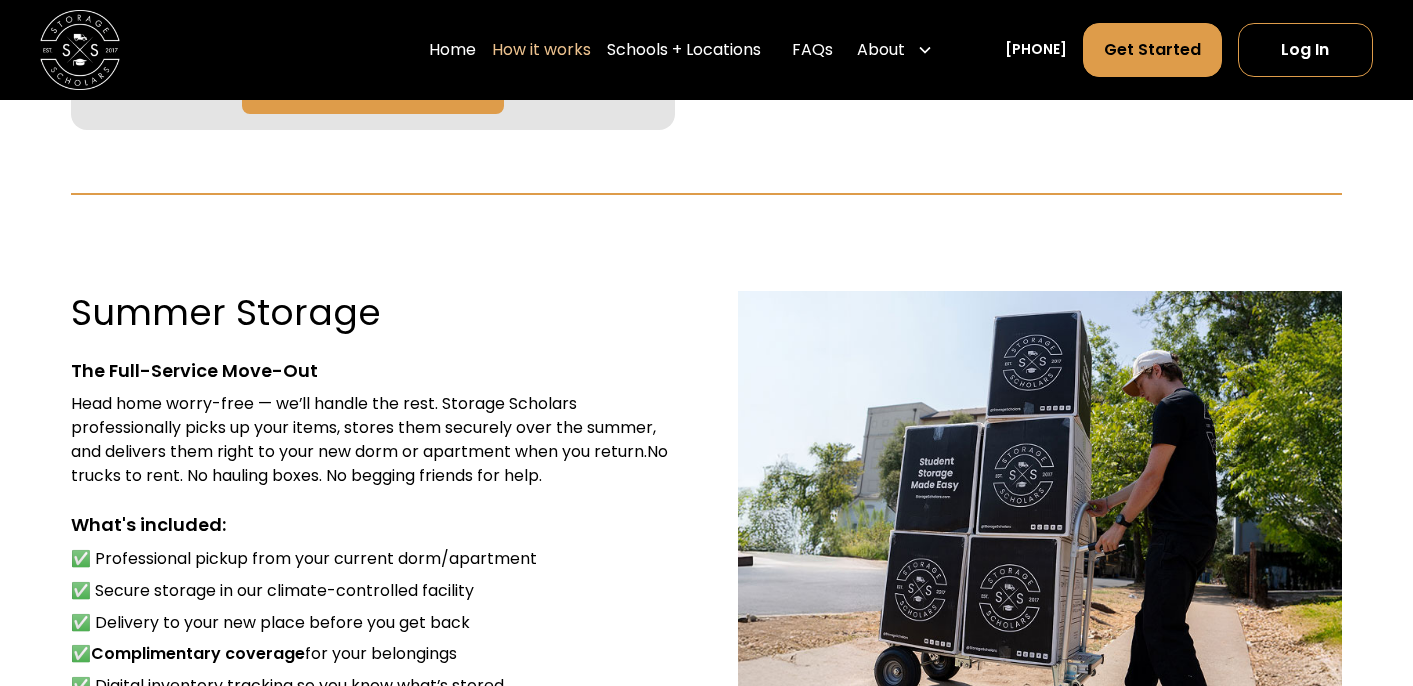 scroll, scrollTop: 1216, scrollLeft: 0, axis: vertical 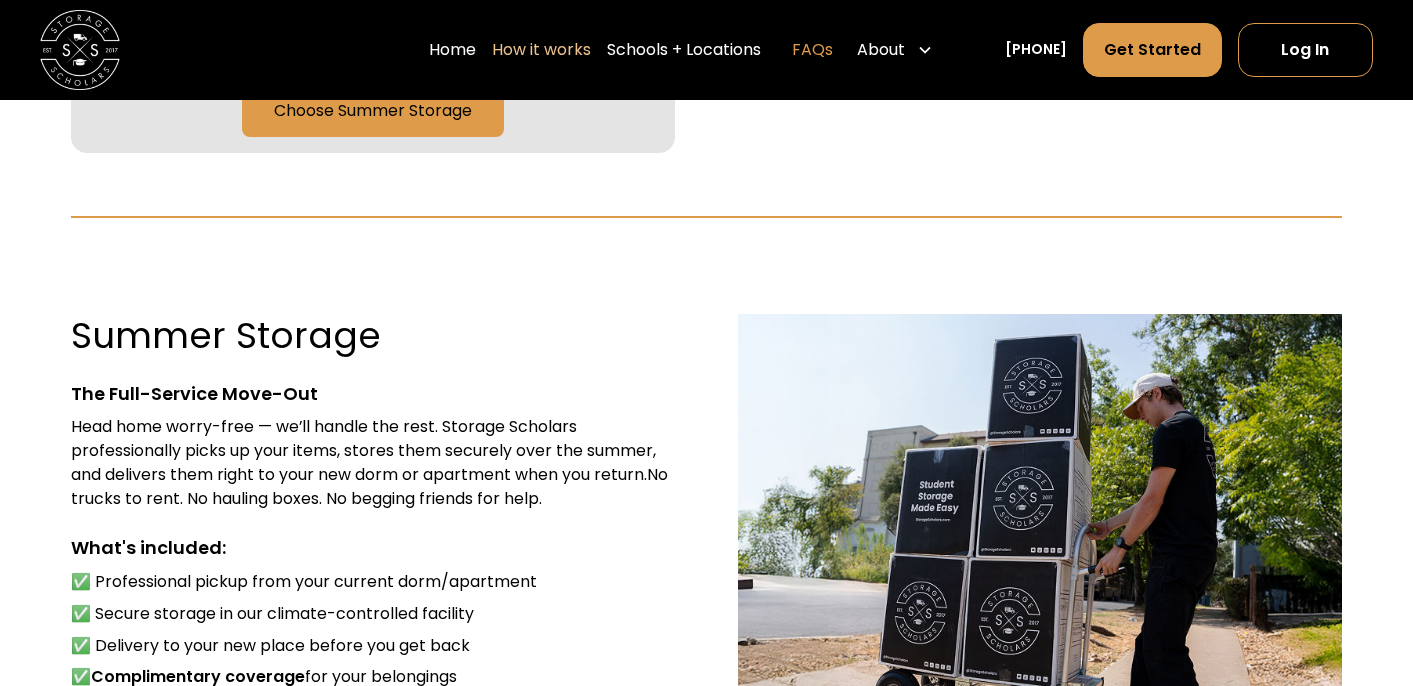 click on "FAQs" at bounding box center [812, 50] 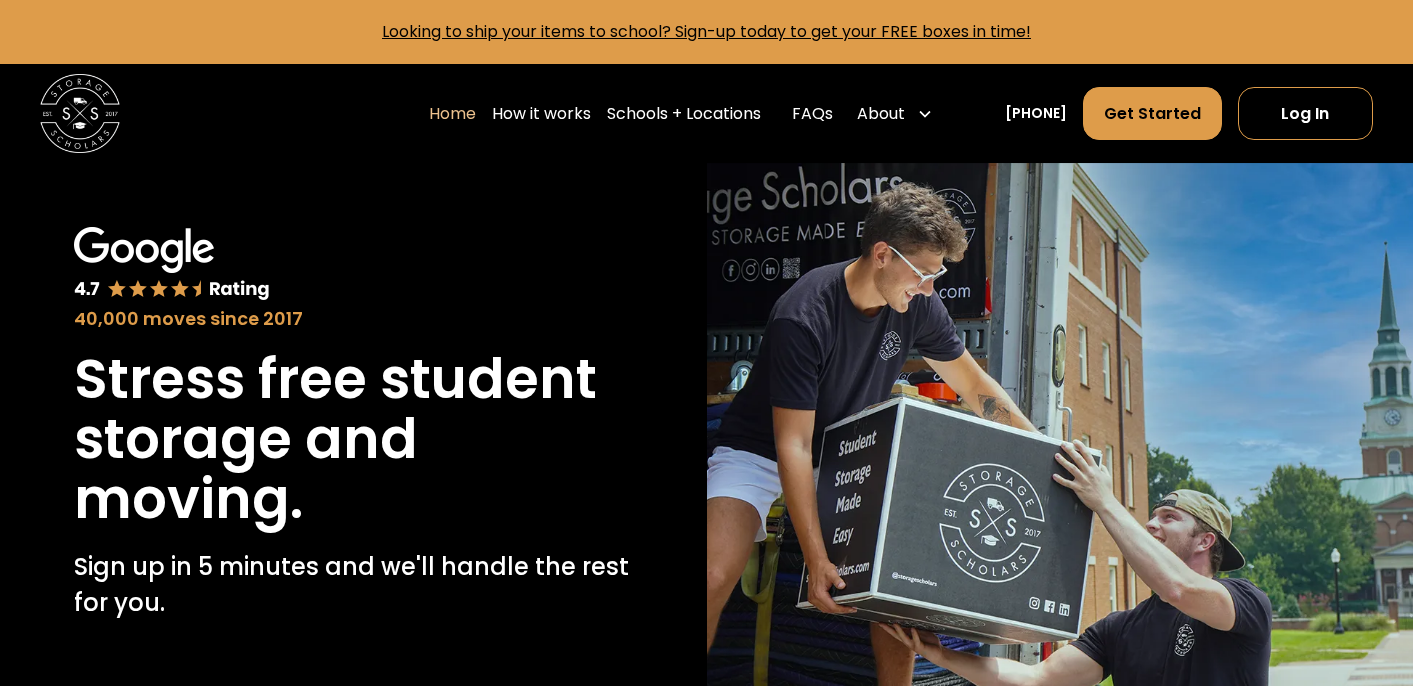 scroll, scrollTop: 0, scrollLeft: 0, axis: both 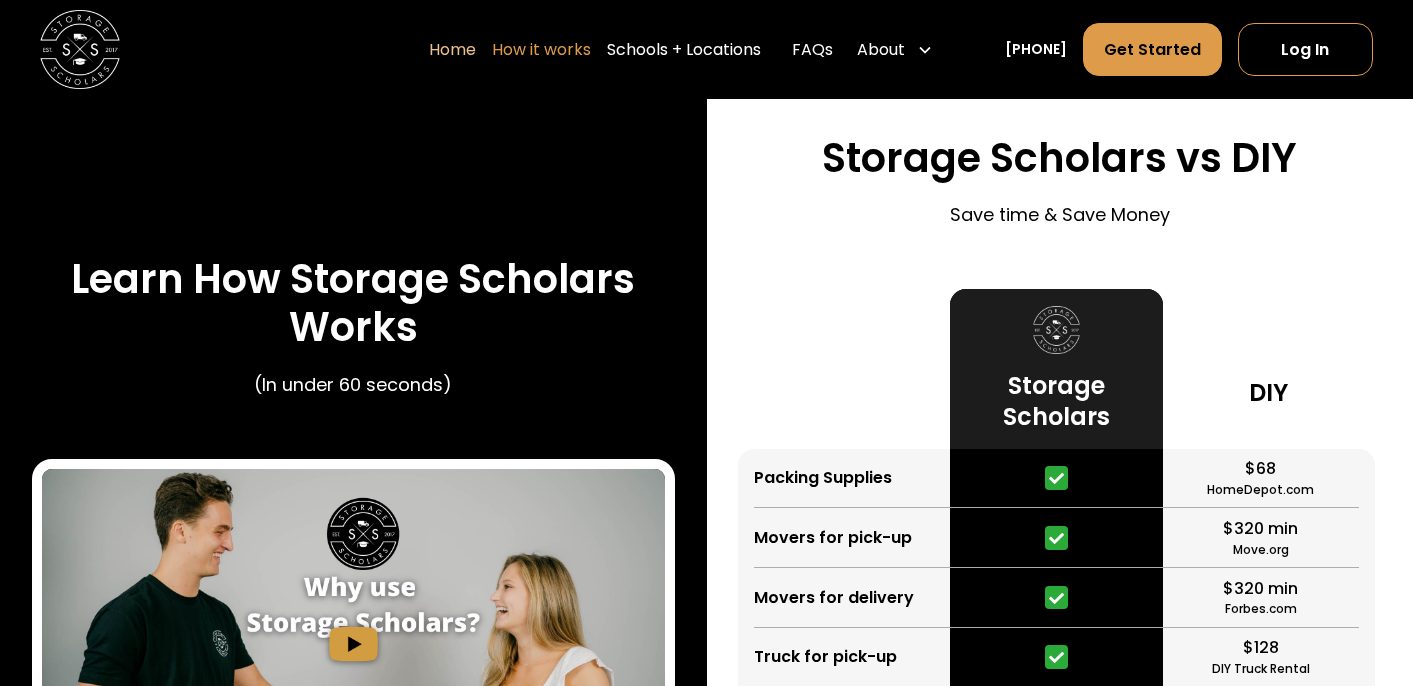 click on "How it works" at bounding box center [541, 50] 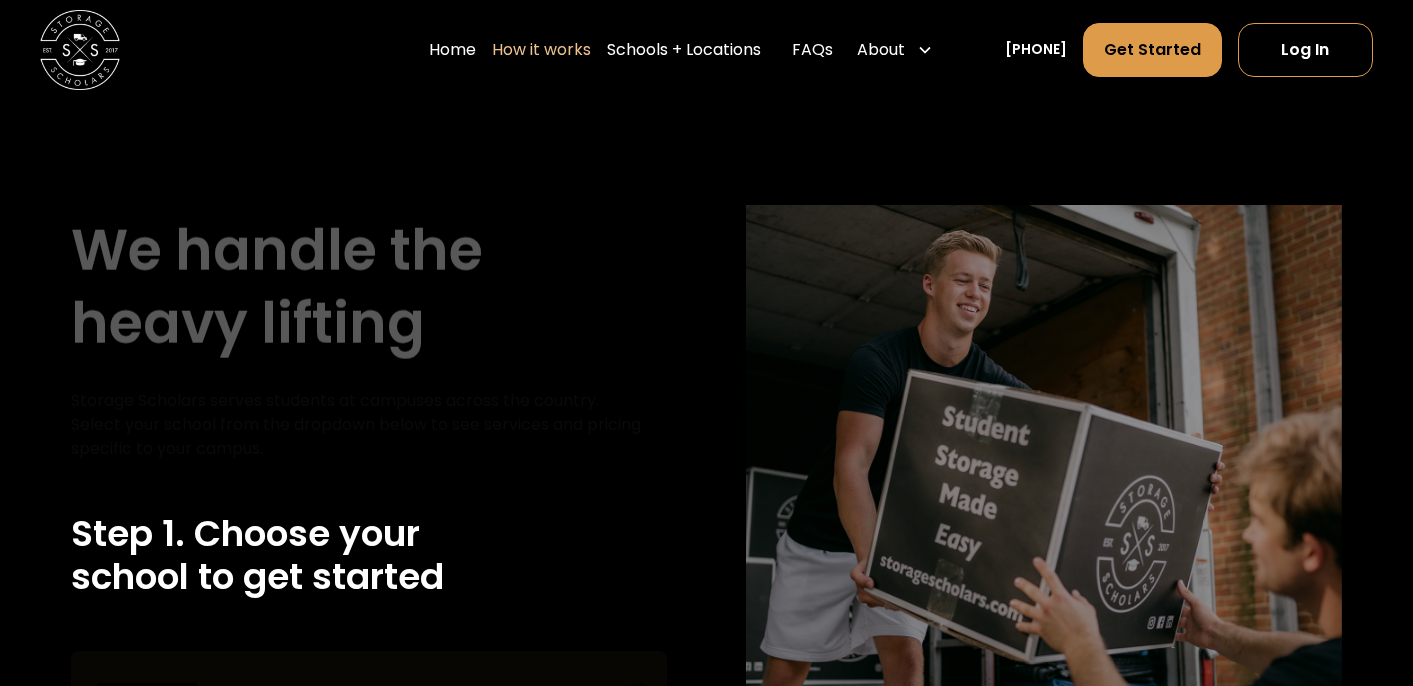 scroll, scrollTop: 0, scrollLeft: 0, axis: both 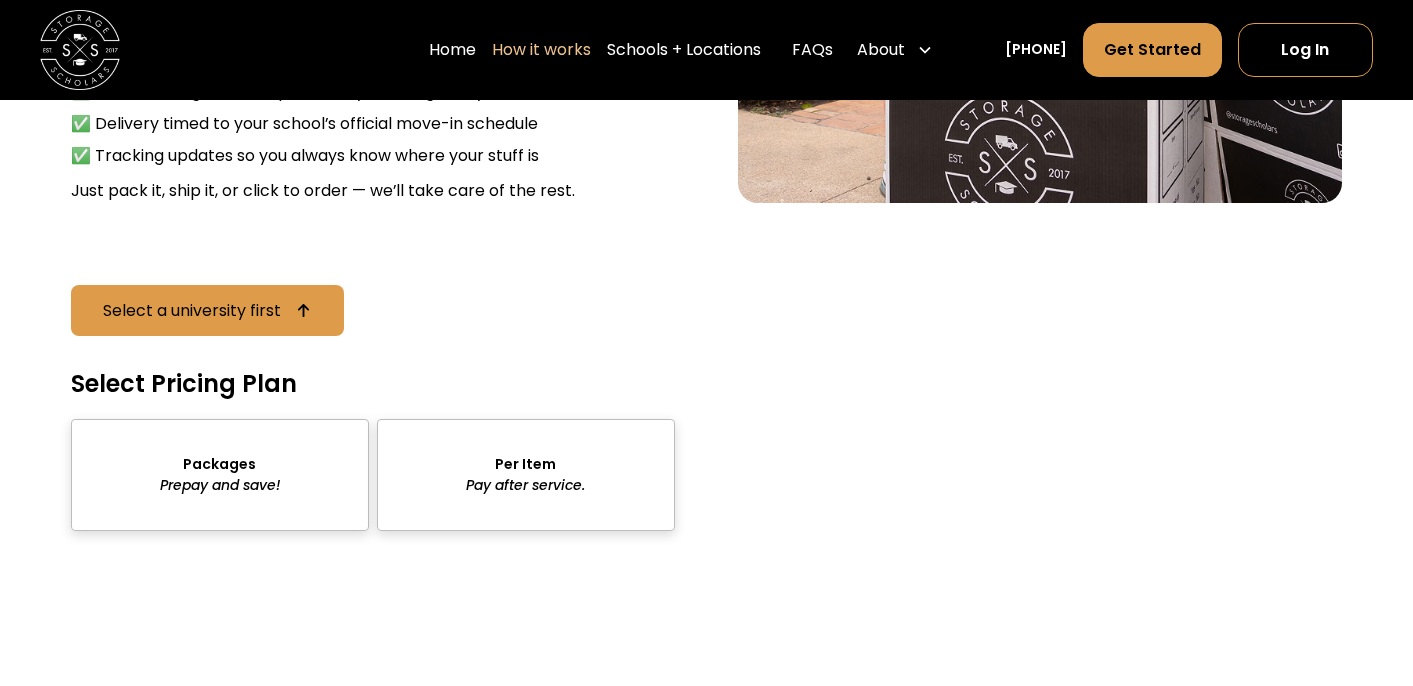 click on "Bronze Up to 5 Items Perfect for students with smaller rooms -" at bounding box center (836, 558) 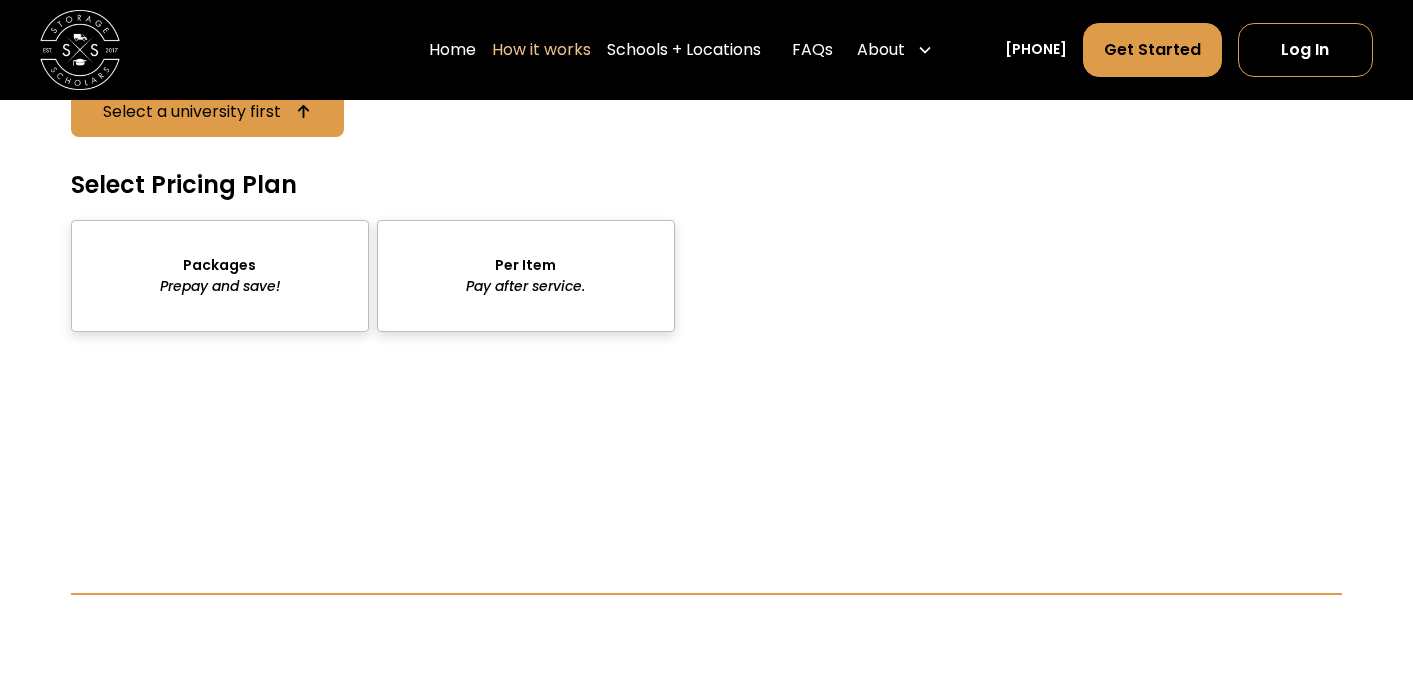 scroll, scrollTop: 3182, scrollLeft: 0, axis: vertical 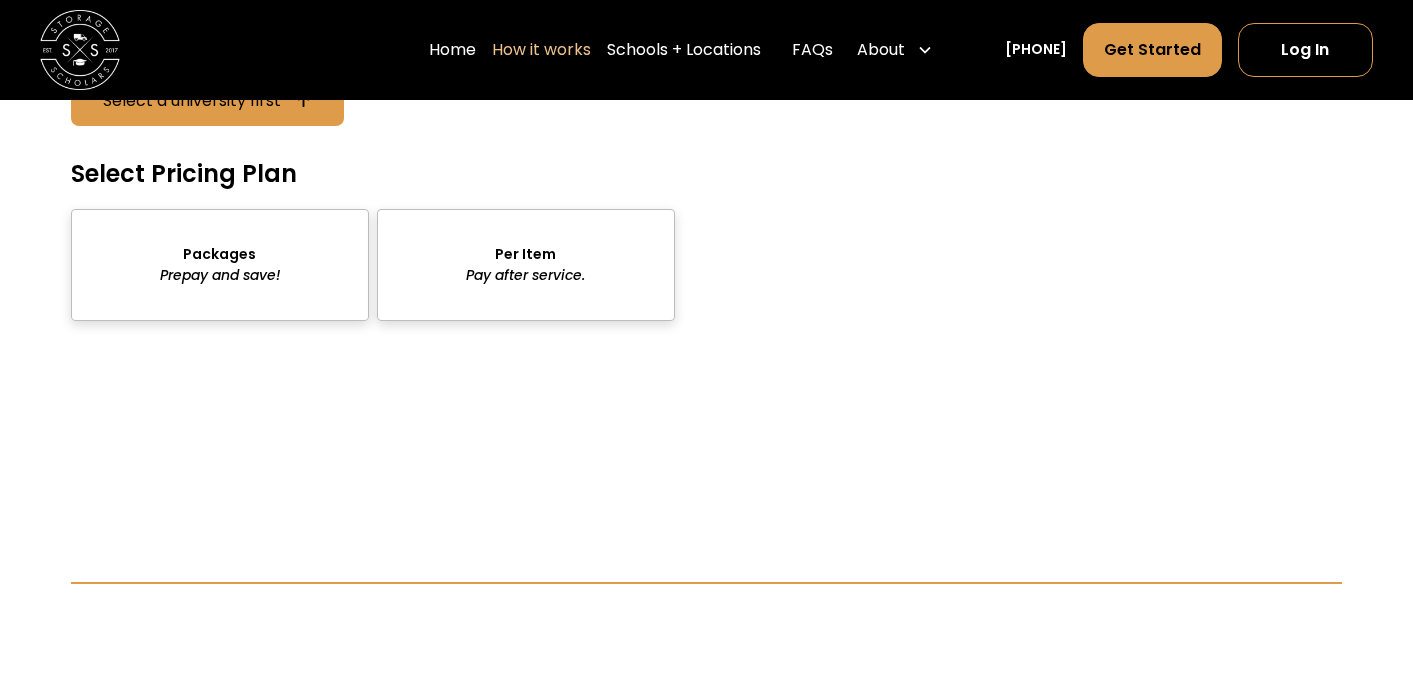 click at bounding box center [220, 265] 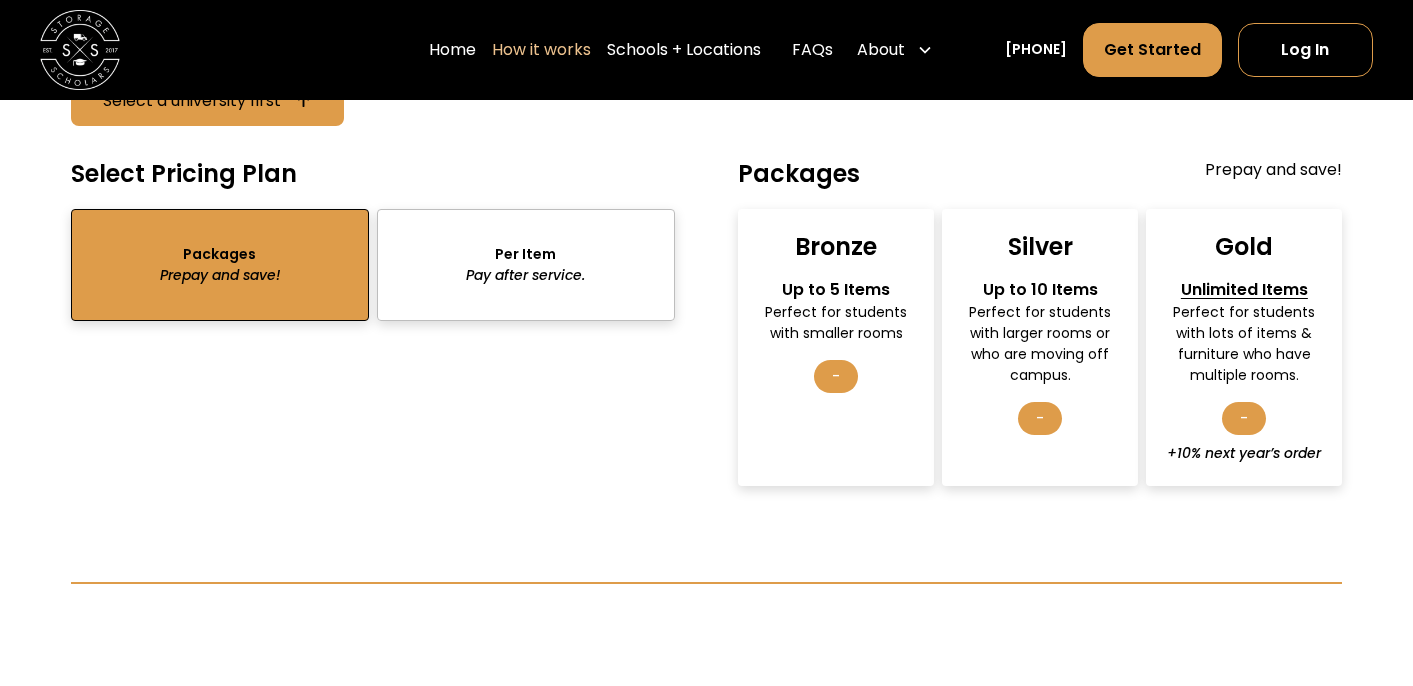click at bounding box center (526, 265) 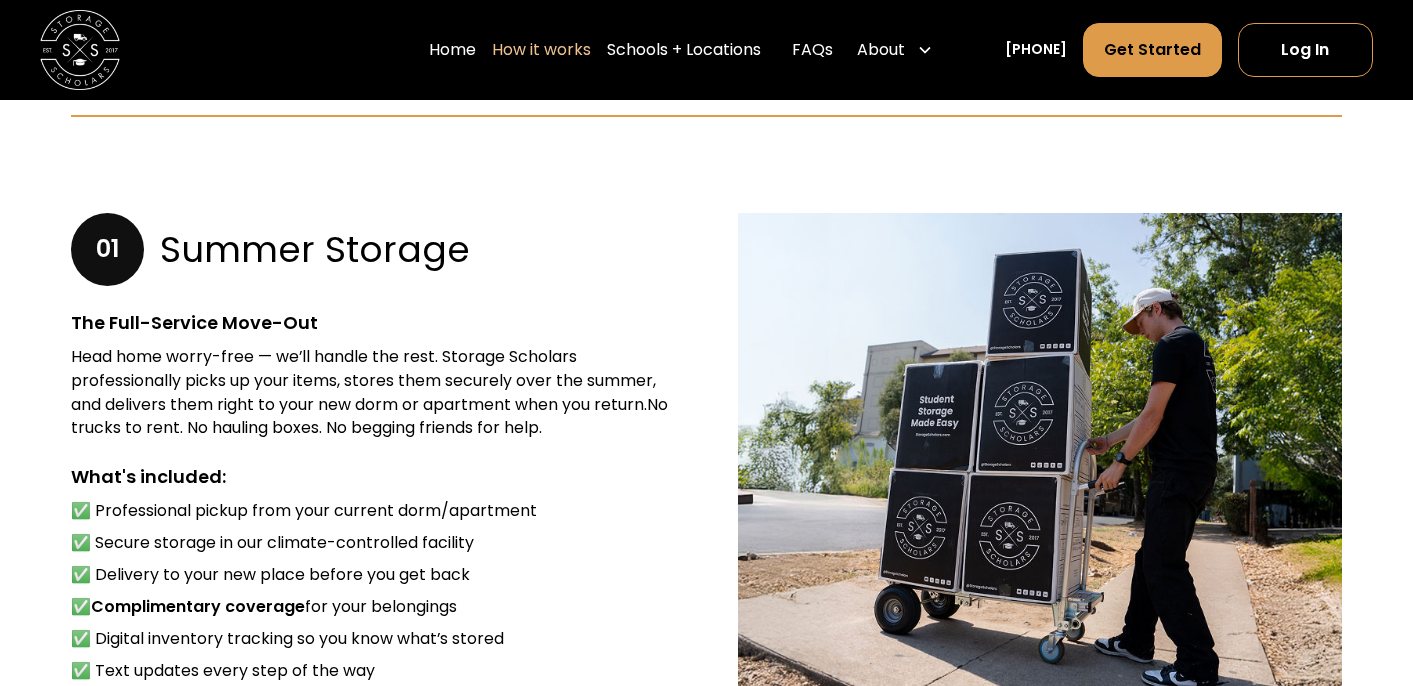 scroll, scrollTop: 1319, scrollLeft: 0, axis: vertical 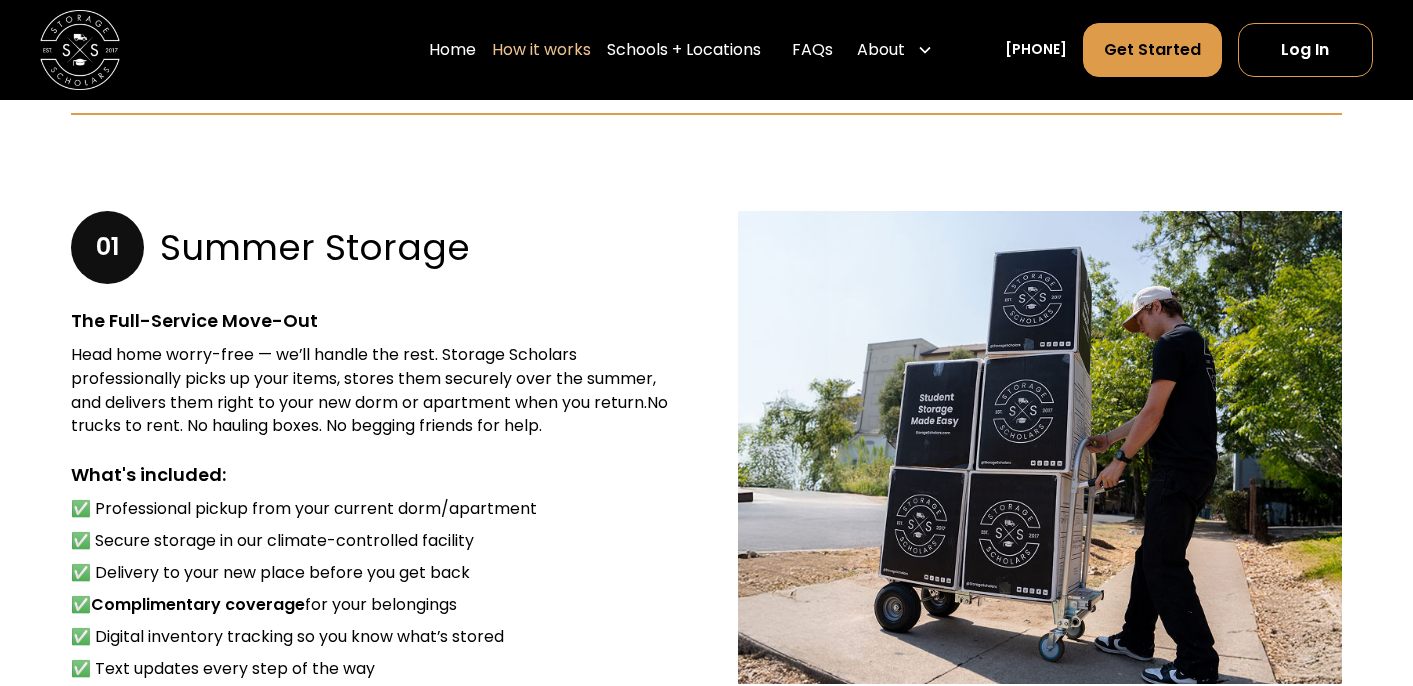 click on "01 Summer Storage The Full-Service Move-Out Head home worry-free — we’ll handle the rest. Storage Scholars professionally picks up your items, stores them securely over the summer, and delivers them right to your new dorm or apartment when you return.No trucks to rent. No hauling boxes. No begging friends for help. What's included: ✅ Professional pickup from your current dorm/apartment ✅ Secure storage in our climate-controlled facility ✅ Delivery to your new place before you get back ✅  Complimentary coverage  for your belongings ✅ Digital inventory tracking so you know what’s stored ✅ Text updates every step of the way Select a university first Select Storage Term Summer Up to 120 days Most Popular Short Term Up to 30 days Abroad Up to 270 days Select Pricing Plan Packages Prepay and save! Per Item Pay after service. Packages Prepay and save! Bronze Up to 5 Items Perfect for students with  smaller  rooms - Silver Up to 10 Items Perfect for students with  larger - Gold Unlimited Items - - -" at bounding box center [707, 700] 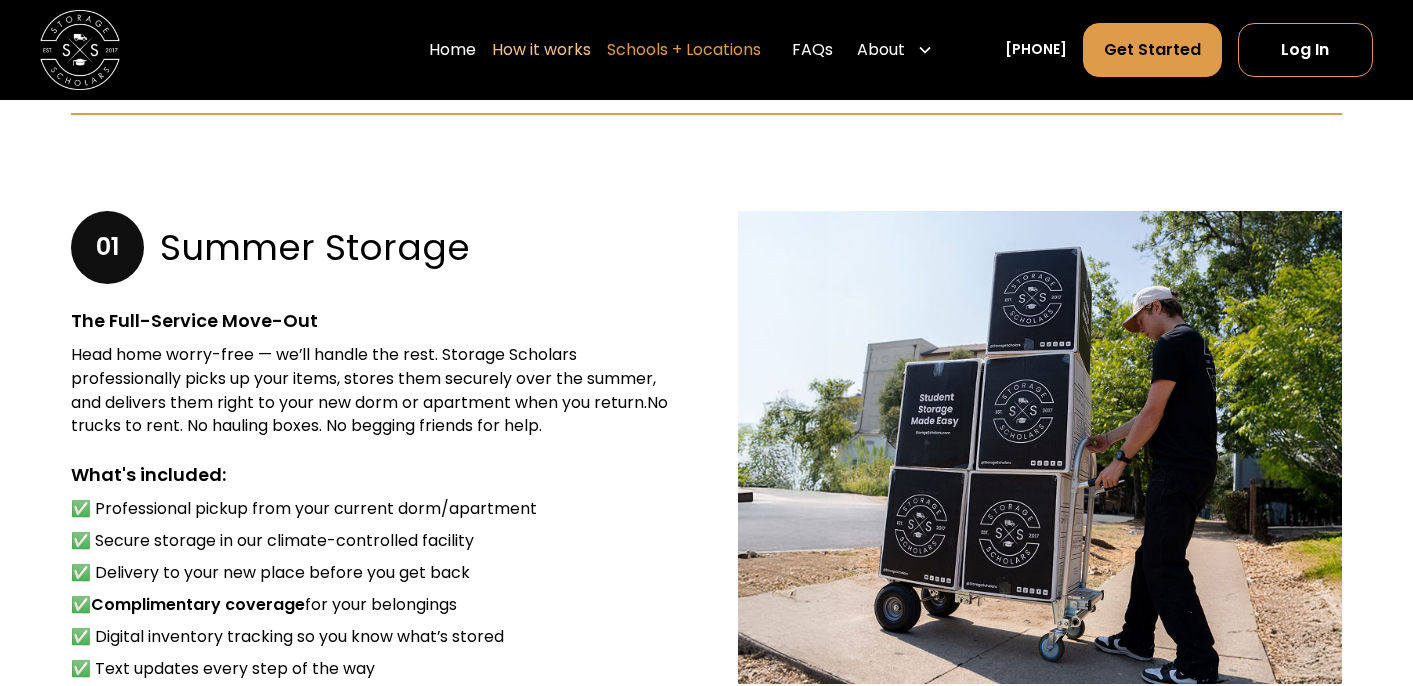 click on "Schools + Locations" at bounding box center [684, 50] 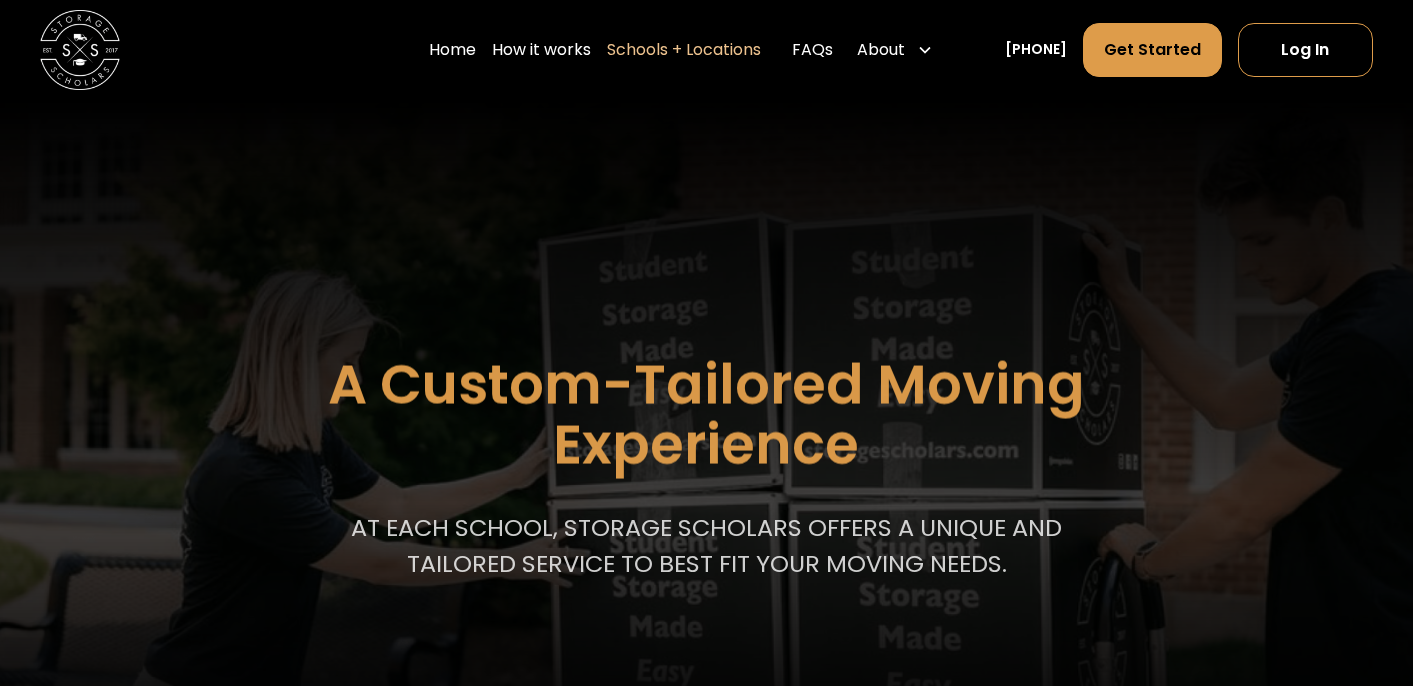 scroll, scrollTop: 0, scrollLeft: 0, axis: both 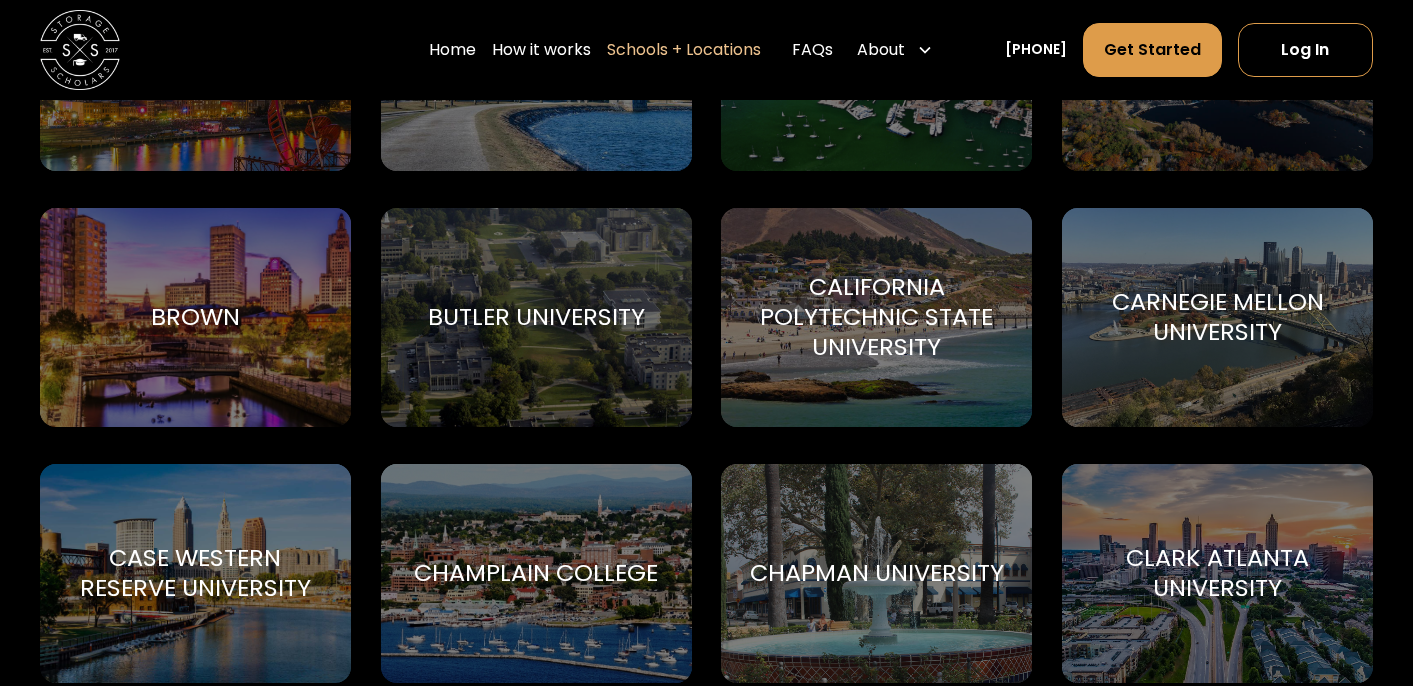 click on "California Polytechnic State University" at bounding box center [876, 317] 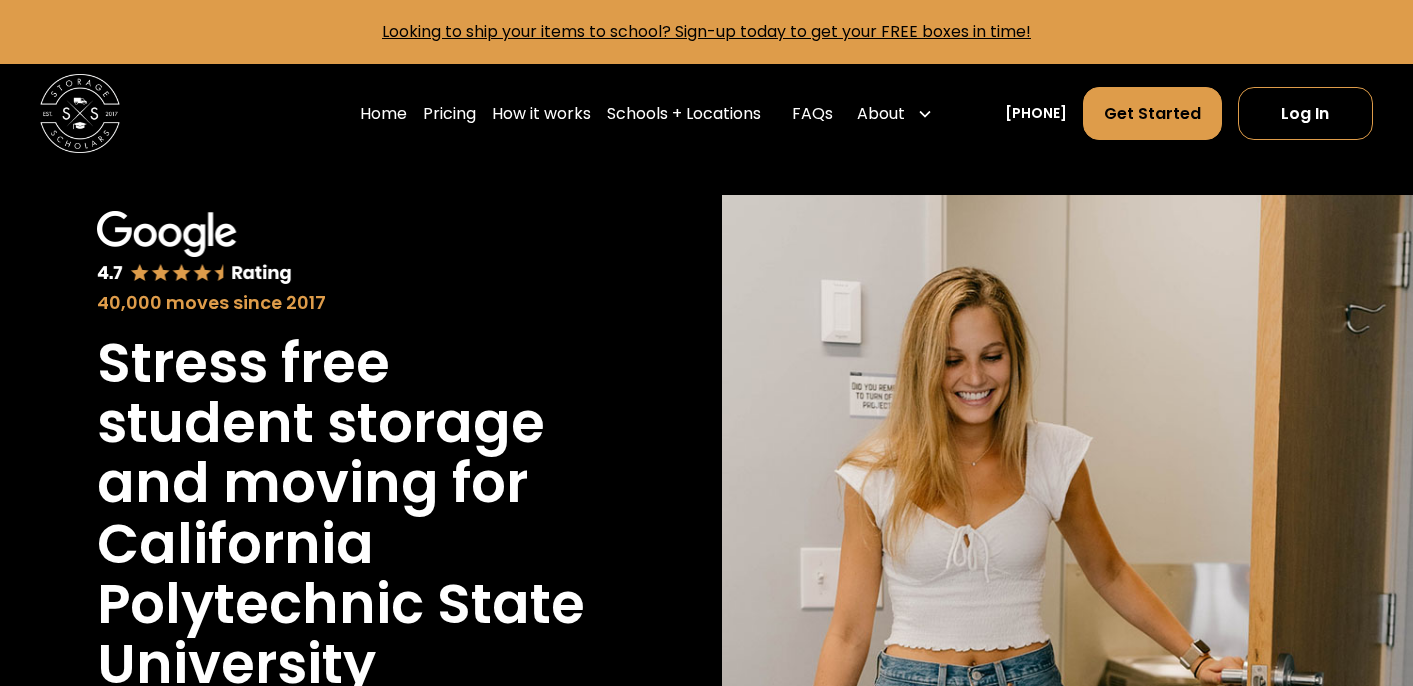 scroll, scrollTop: 107, scrollLeft: 0, axis: vertical 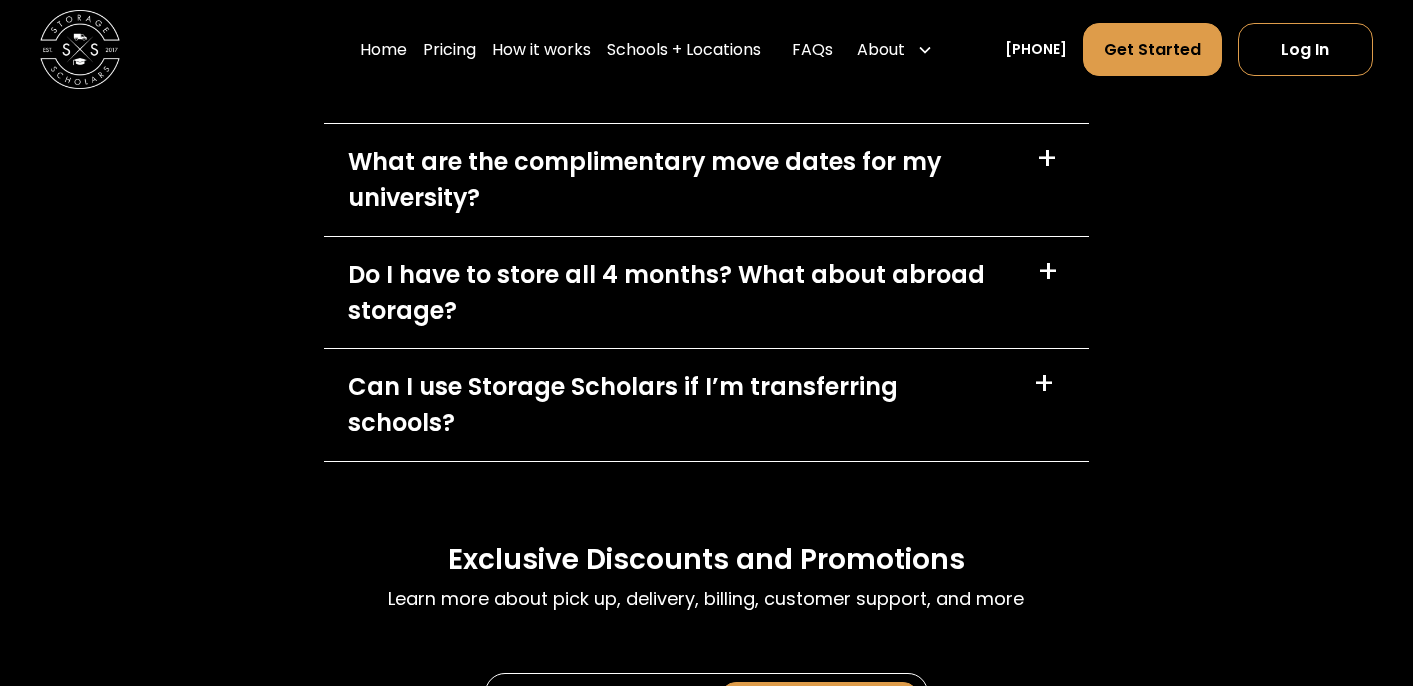 click on "Do I have to store all 4 months? What about abroad storage?" at bounding box center [680, 293] 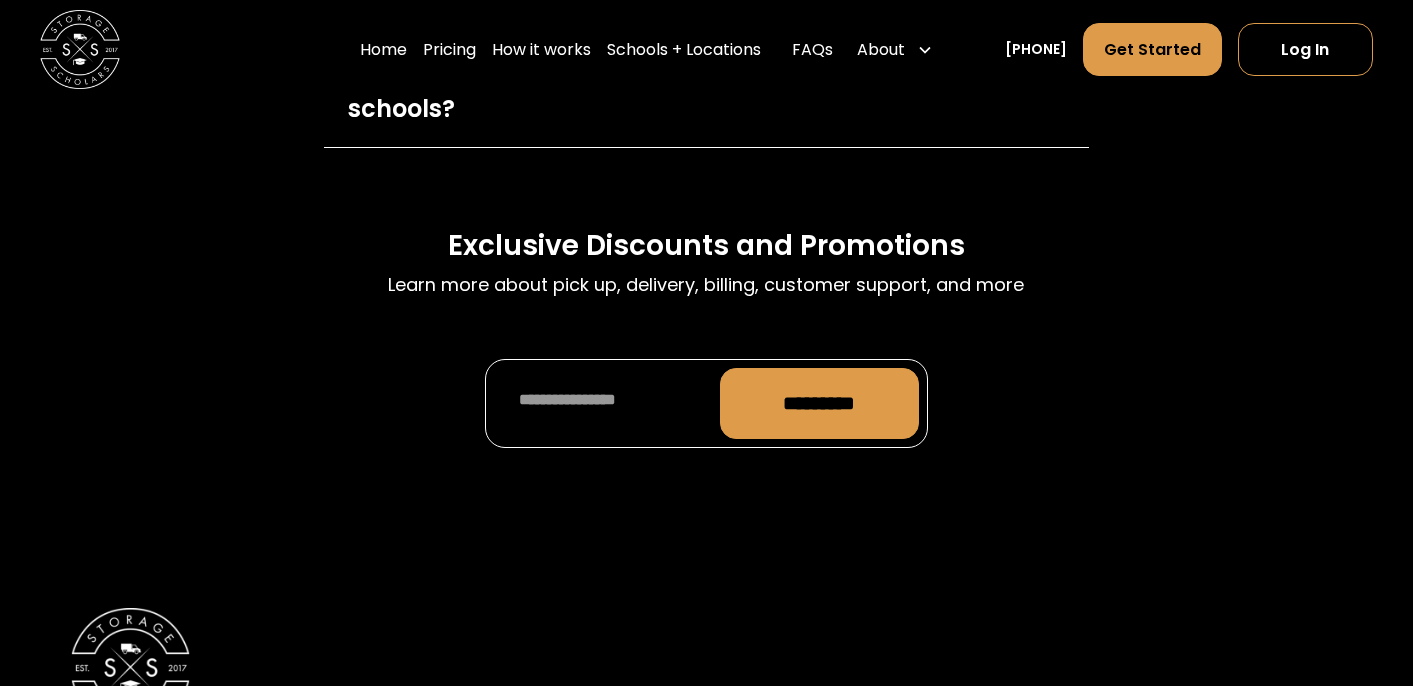 scroll, scrollTop: 9098, scrollLeft: 0, axis: vertical 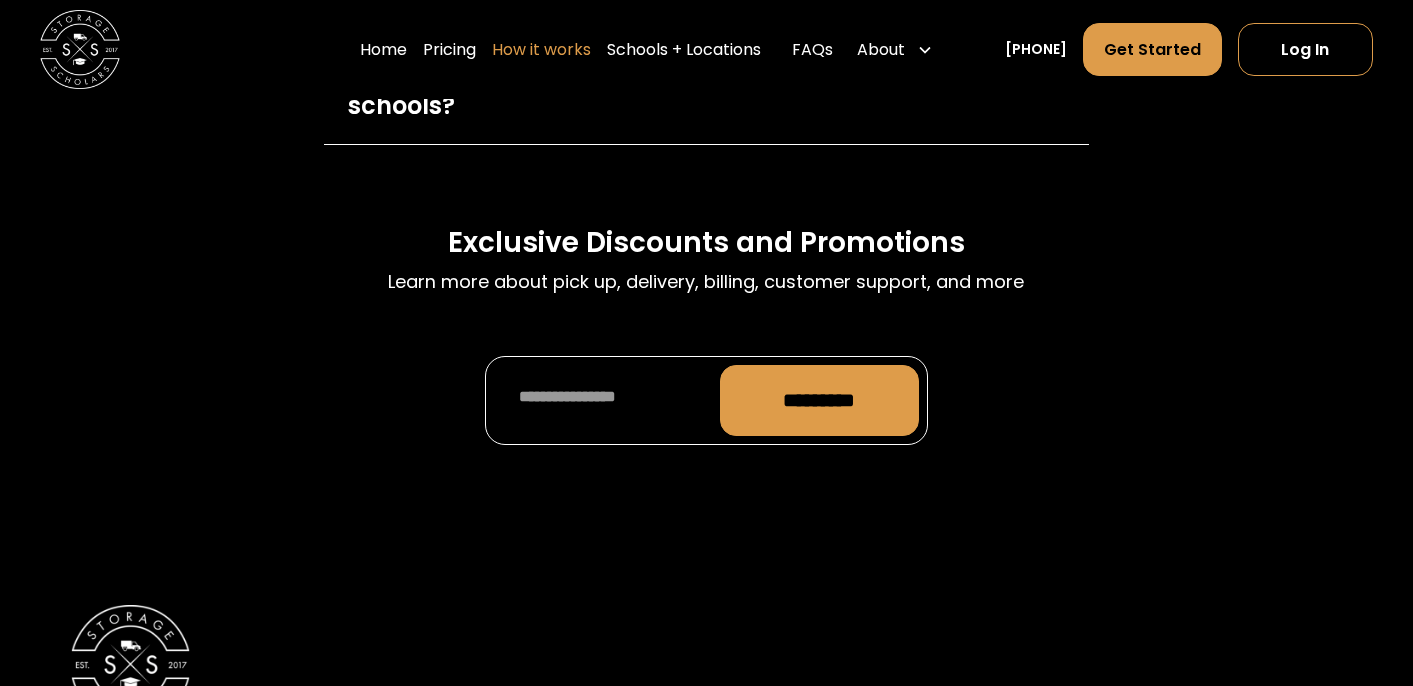 click on "How it works" at bounding box center [541, 50] 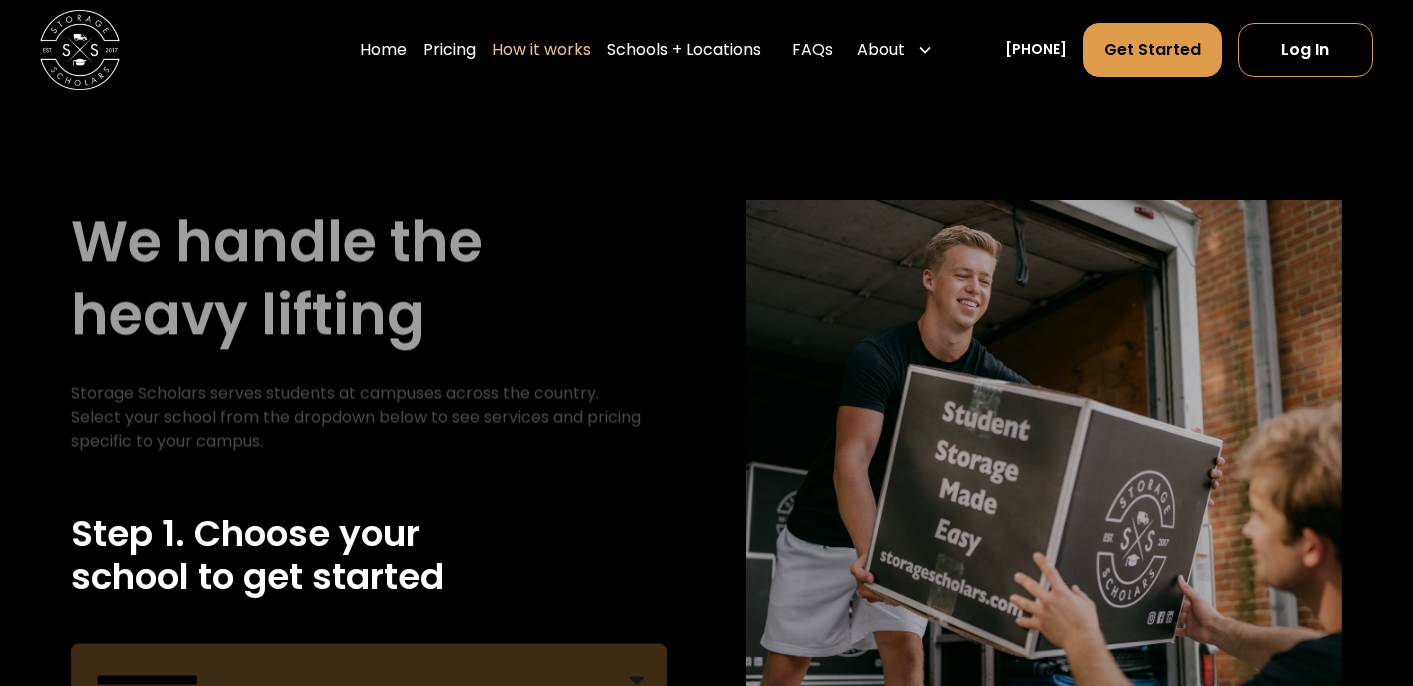 scroll, scrollTop: 0, scrollLeft: 0, axis: both 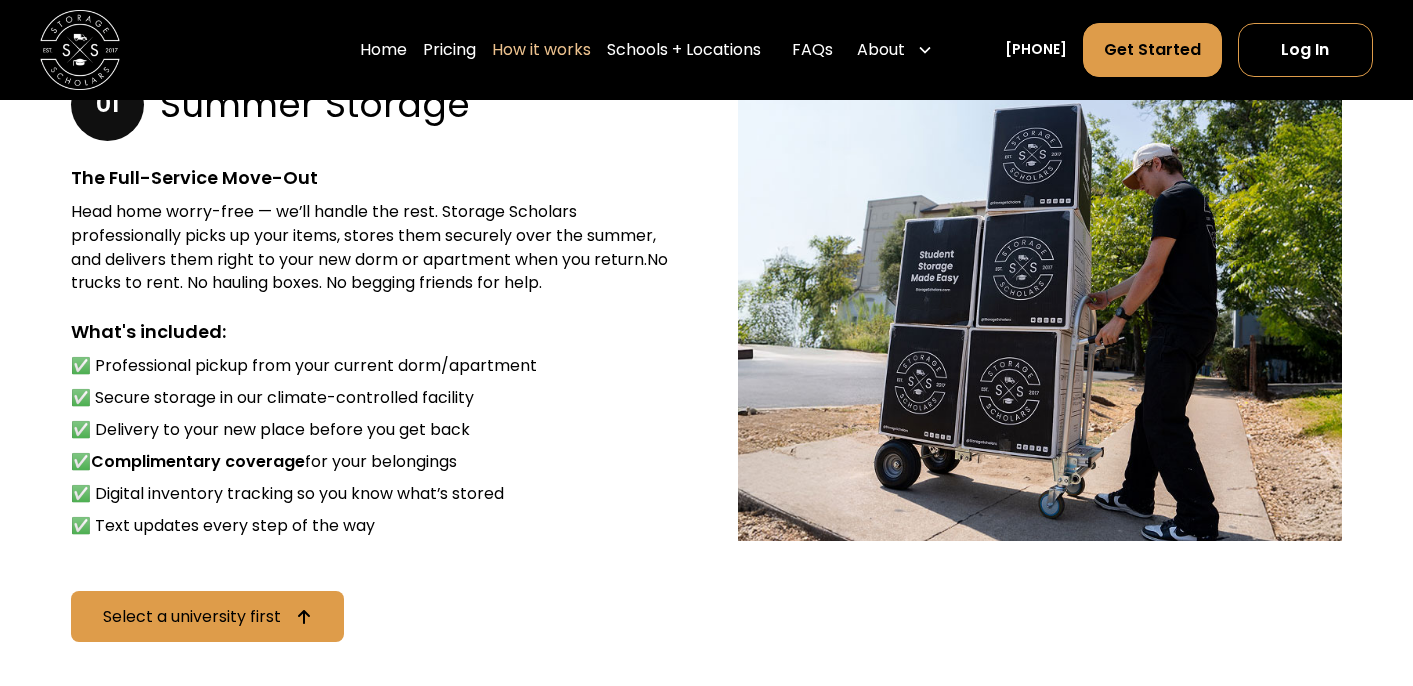 click on "Select a university first" at bounding box center (707, 616) 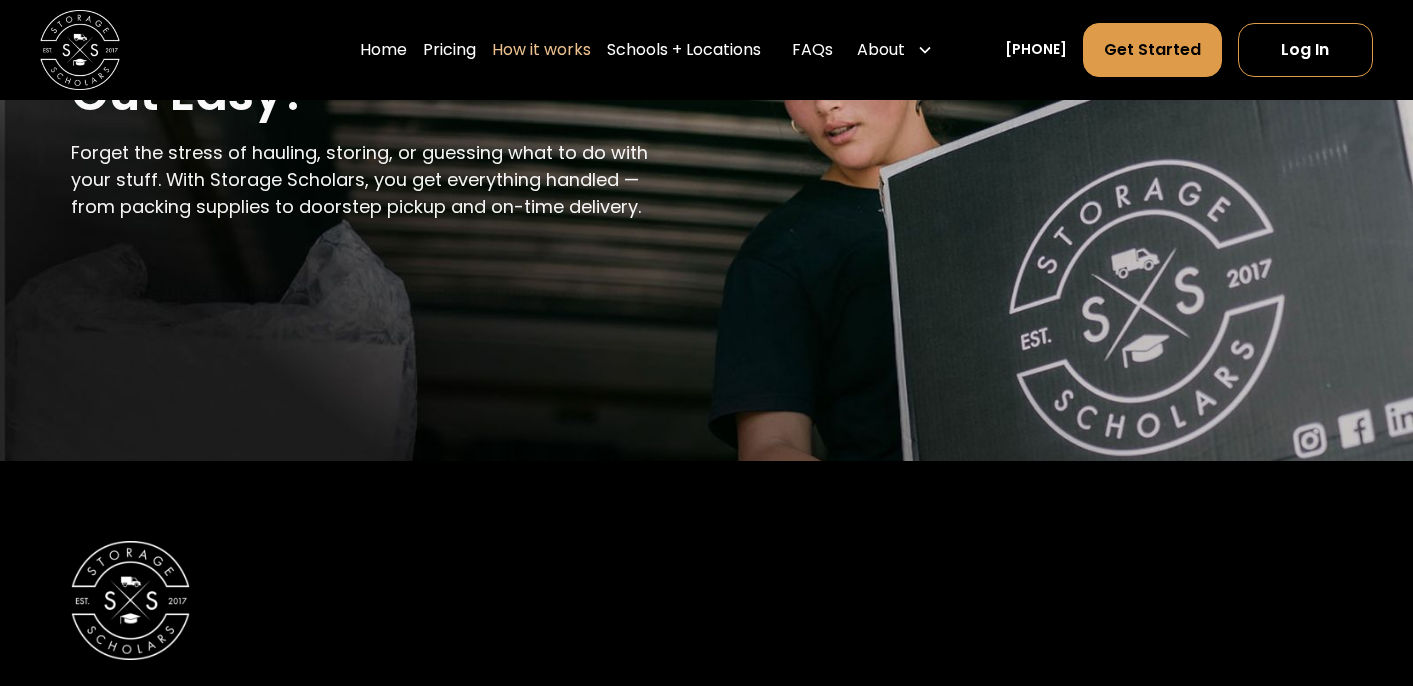 scroll, scrollTop: 4742, scrollLeft: 0, axis: vertical 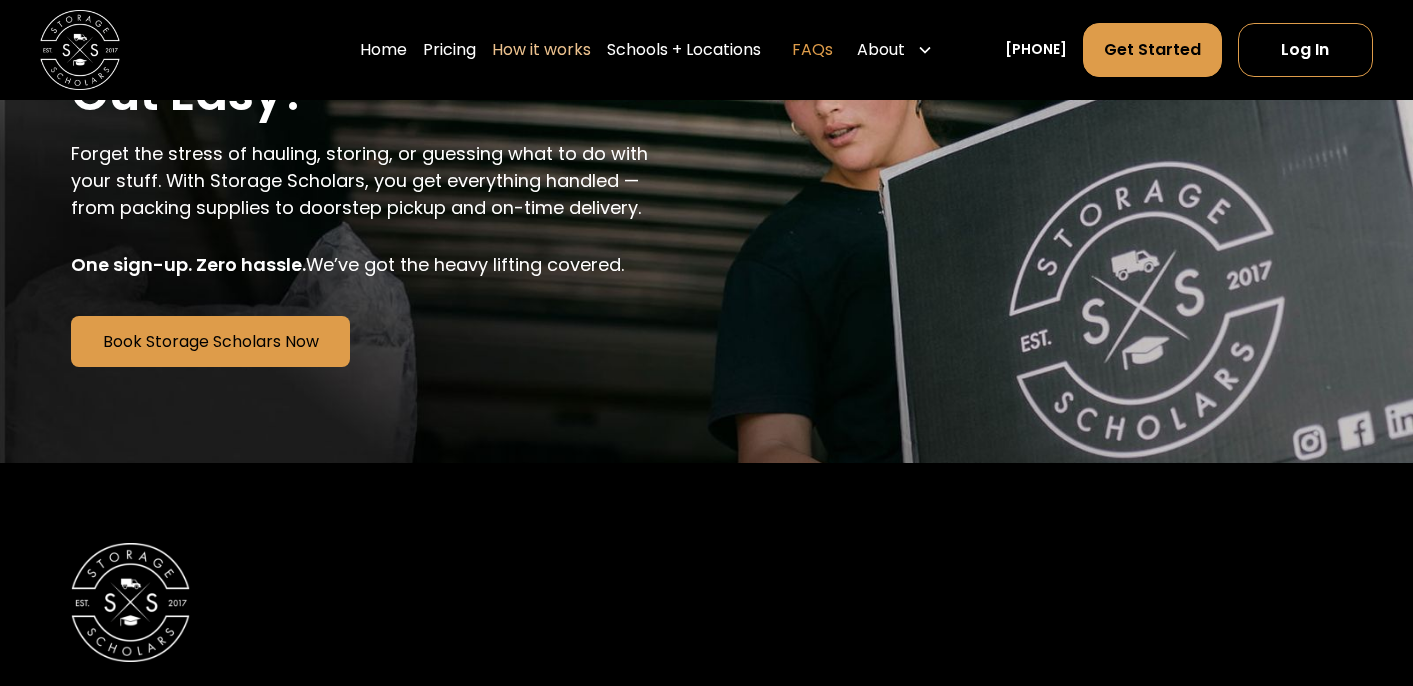 click on "FAQs" at bounding box center [812, 50] 